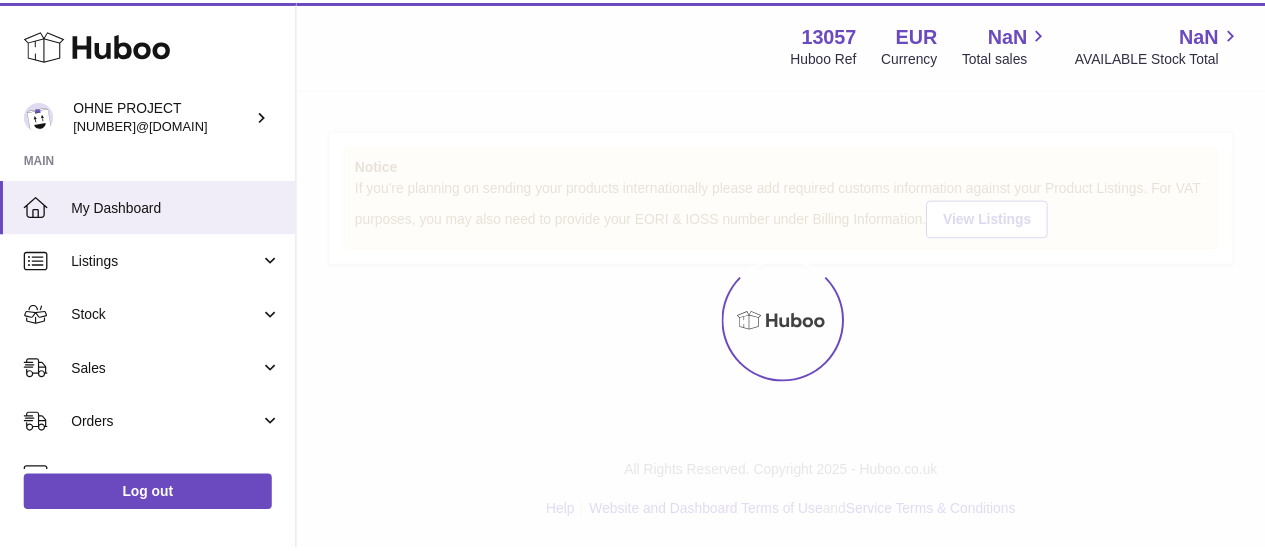 scroll, scrollTop: 0, scrollLeft: 0, axis: both 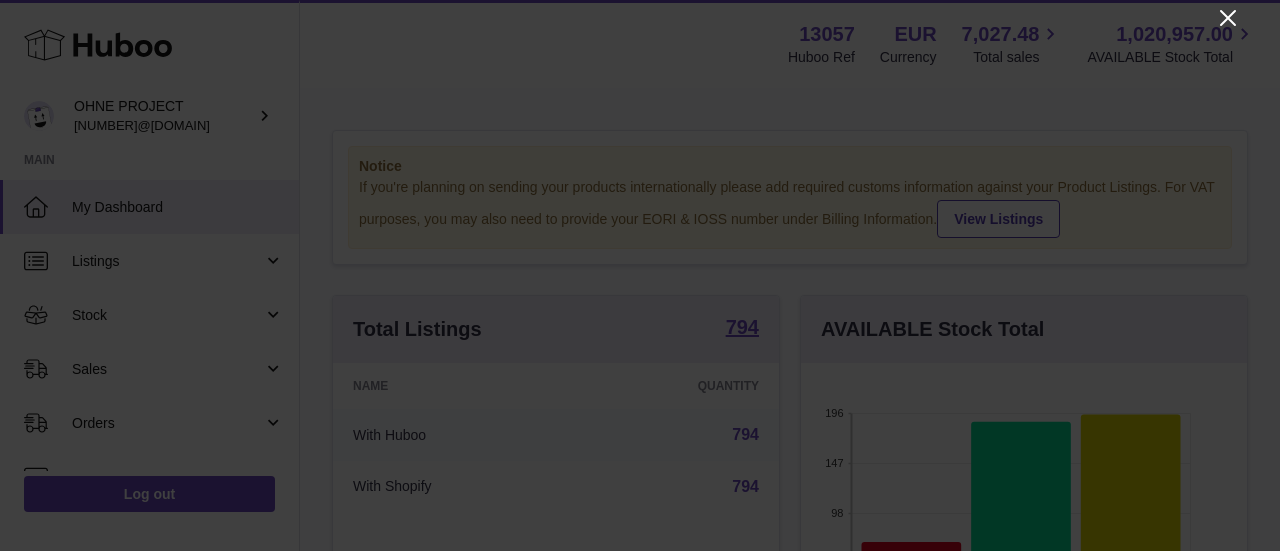 click at bounding box center [640, 275] 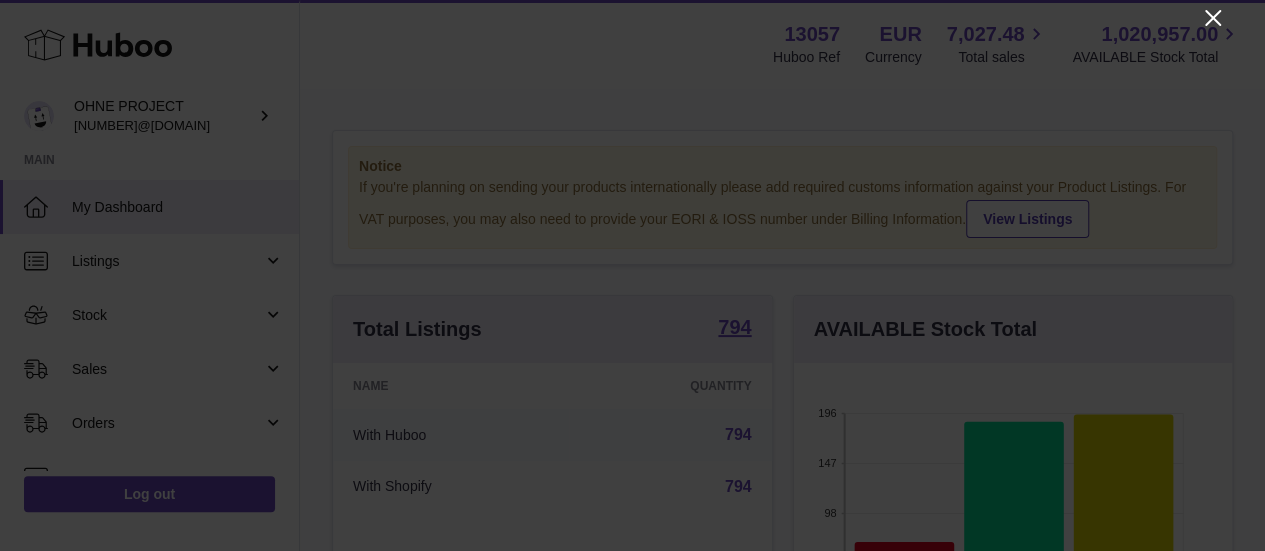 scroll, scrollTop: 312, scrollLeft: 438, axis: both 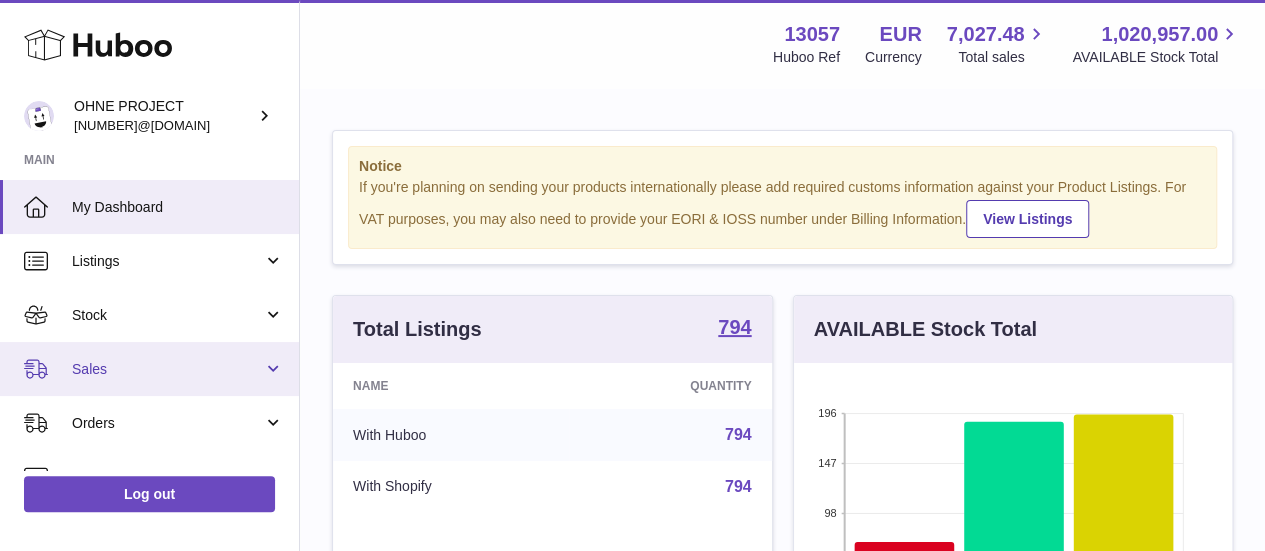 click on "Sales" at bounding box center [167, 369] 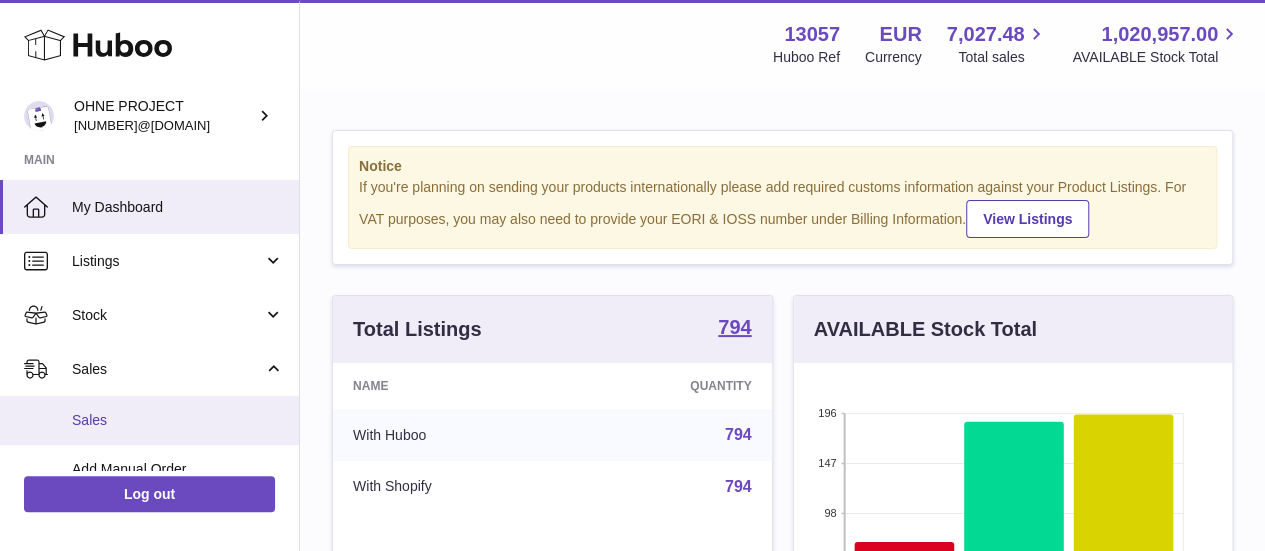 click on "Sales" at bounding box center (178, 420) 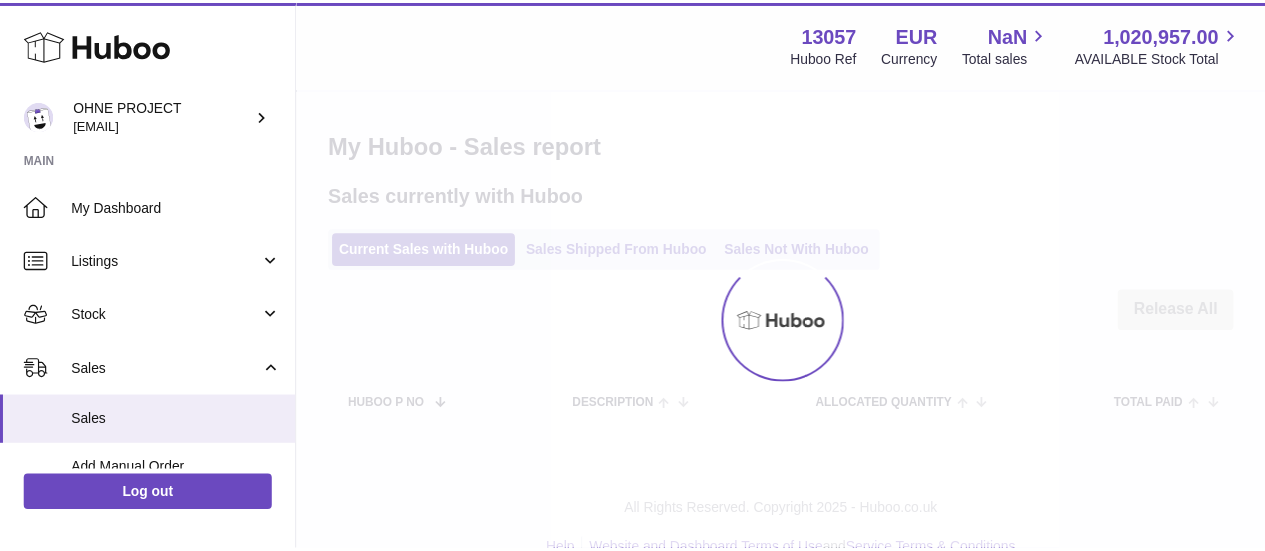 scroll, scrollTop: 0, scrollLeft: 0, axis: both 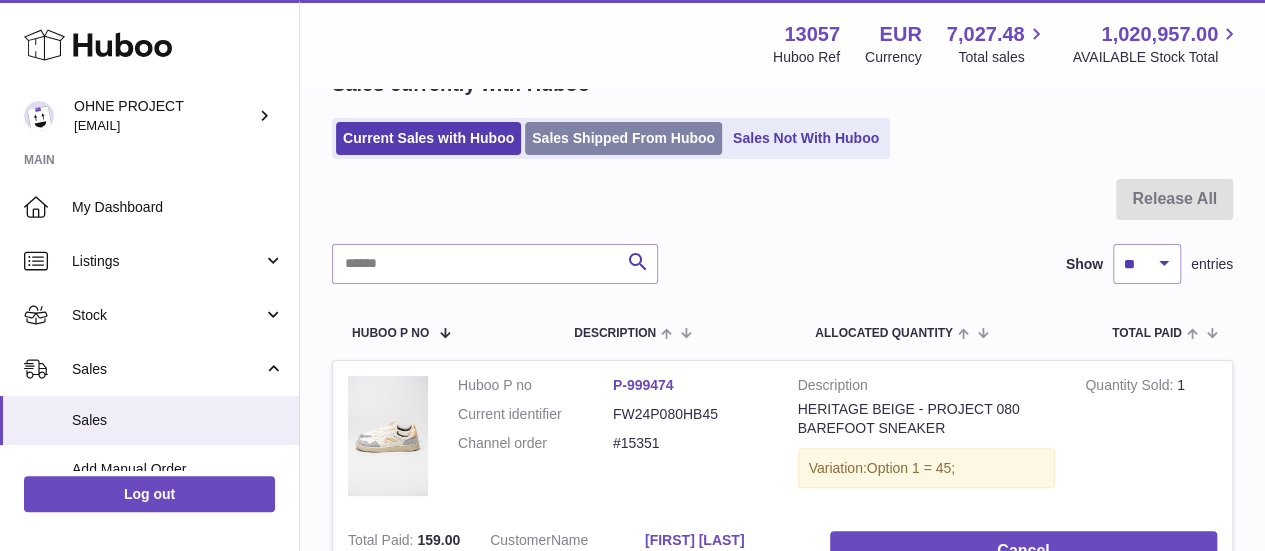 click on "Sales Shipped From Huboo" at bounding box center [623, 138] 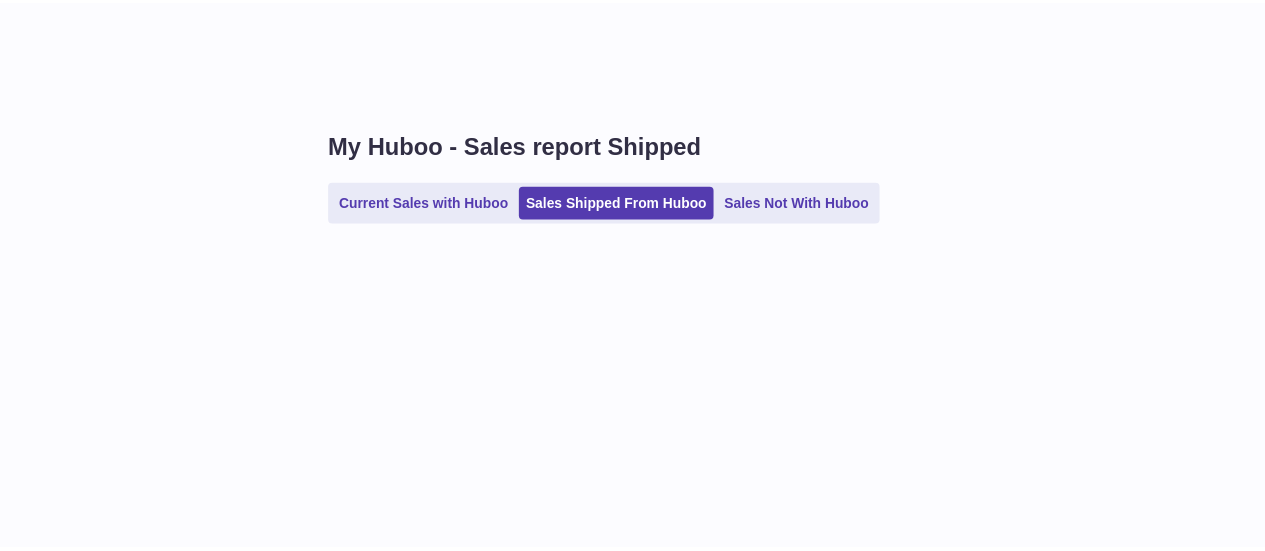 scroll, scrollTop: 0, scrollLeft: 0, axis: both 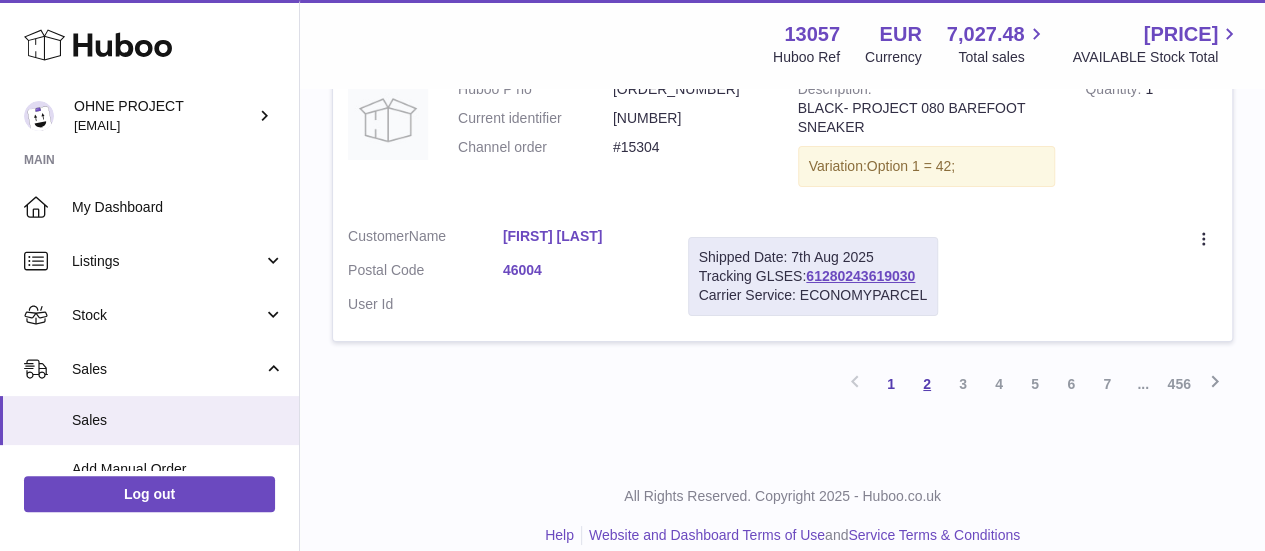 click on "2" at bounding box center (927, 384) 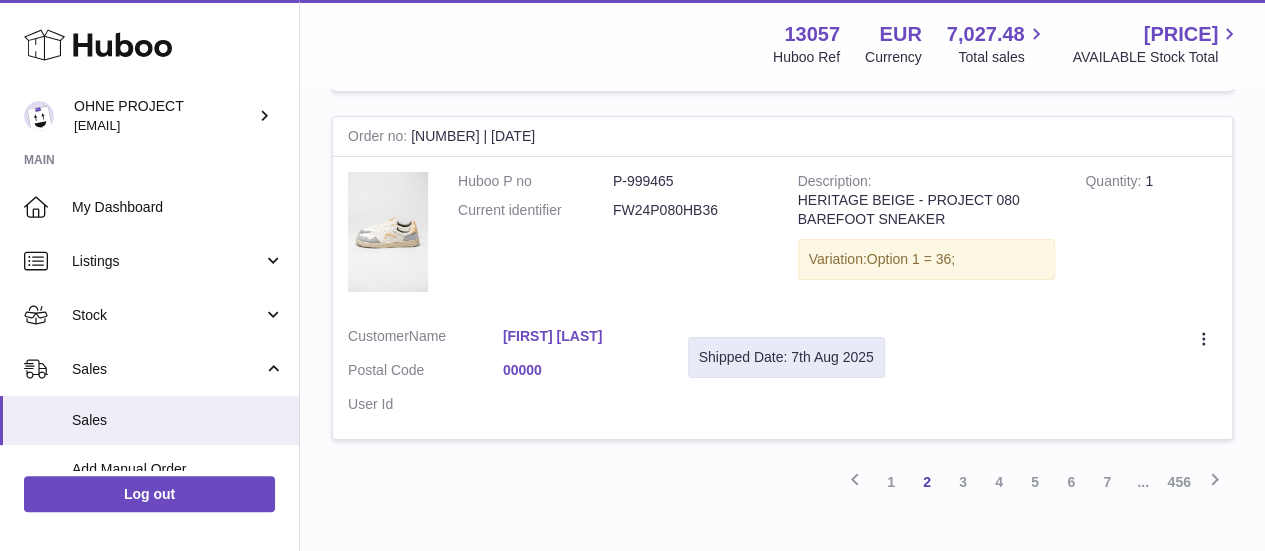 scroll, scrollTop: 3498, scrollLeft: 0, axis: vertical 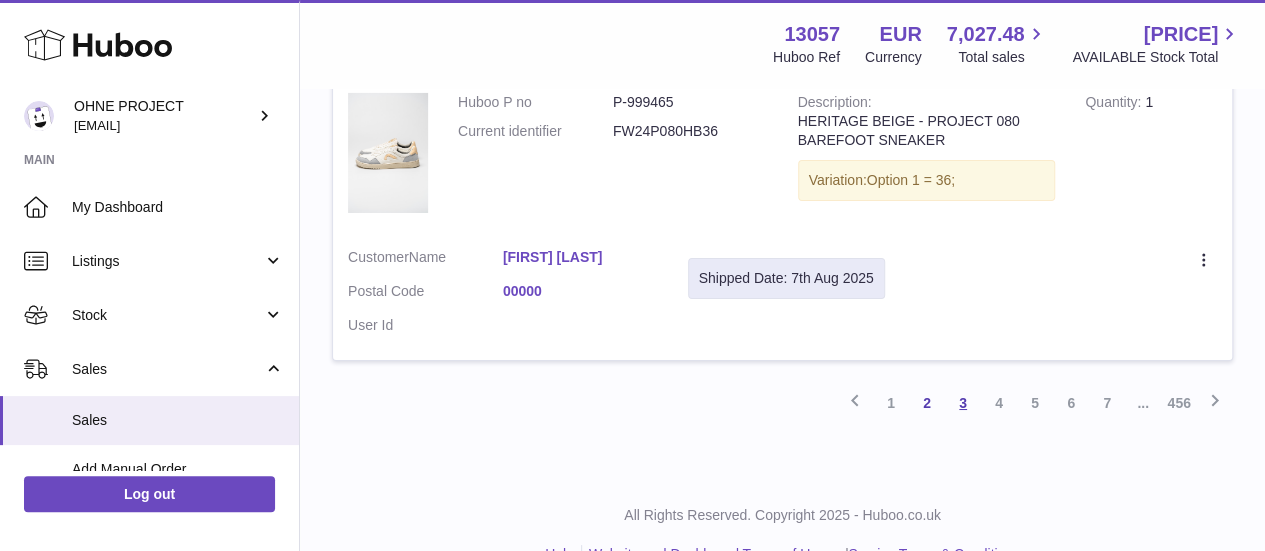 click on "3" at bounding box center (963, 403) 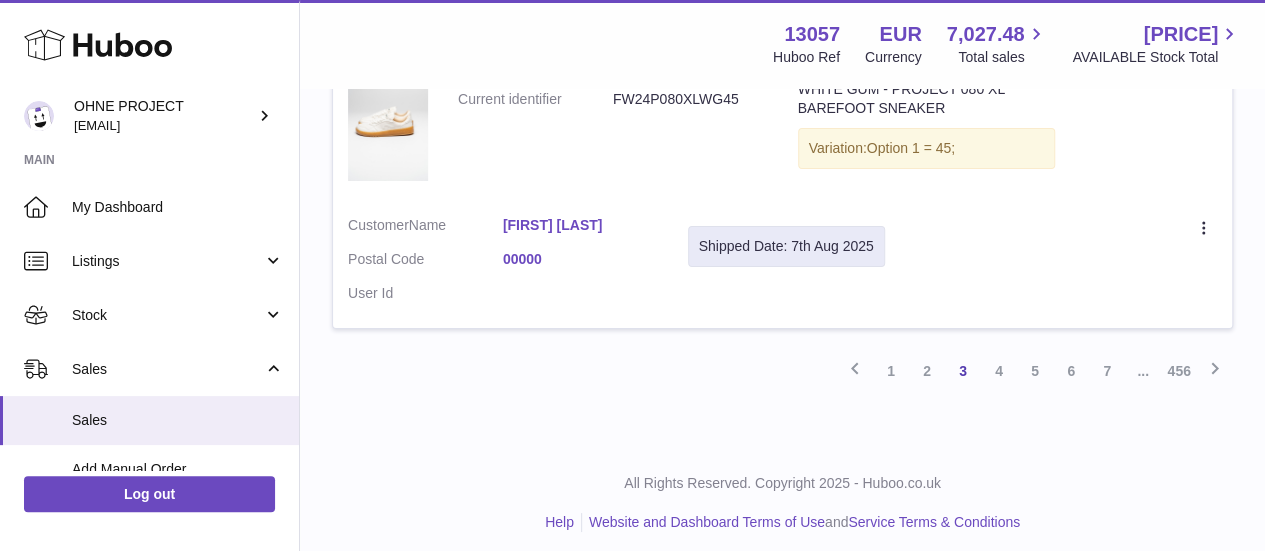 scroll, scrollTop: 3570, scrollLeft: 0, axis: vertical 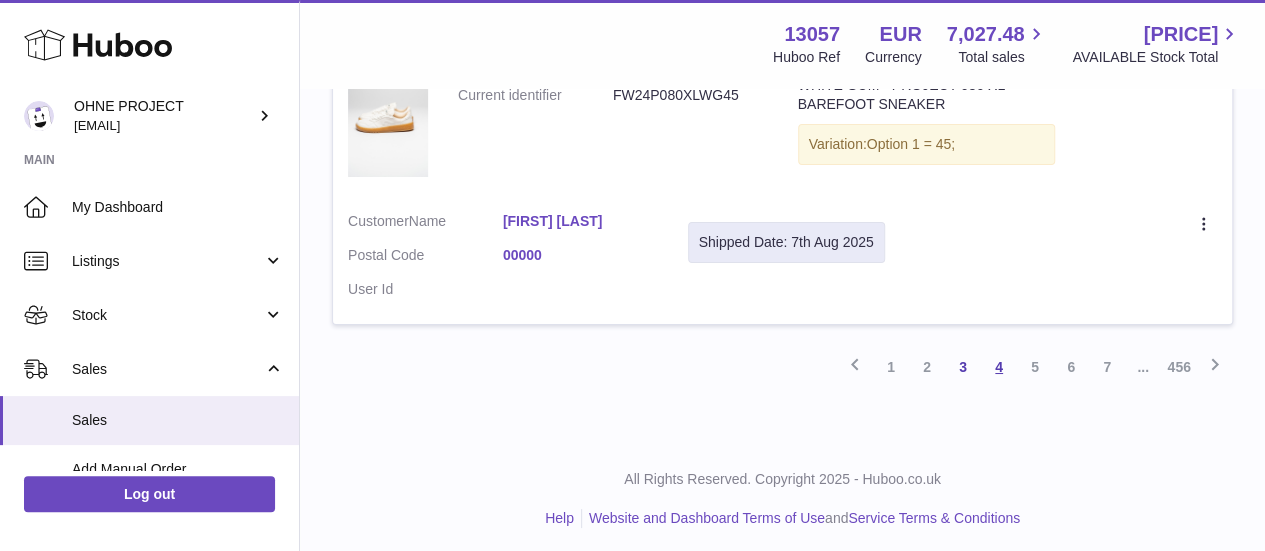 click on "4" at bounding box center (999, 367) 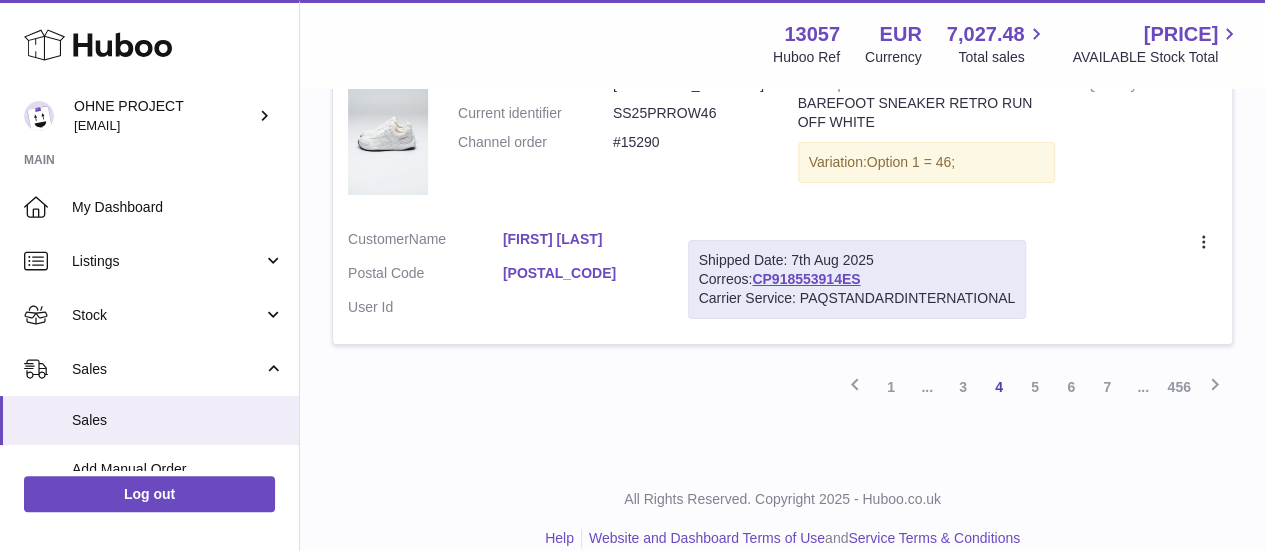 scroll, scrollTop: 3513, scrollLeft: 0, axis: vertical 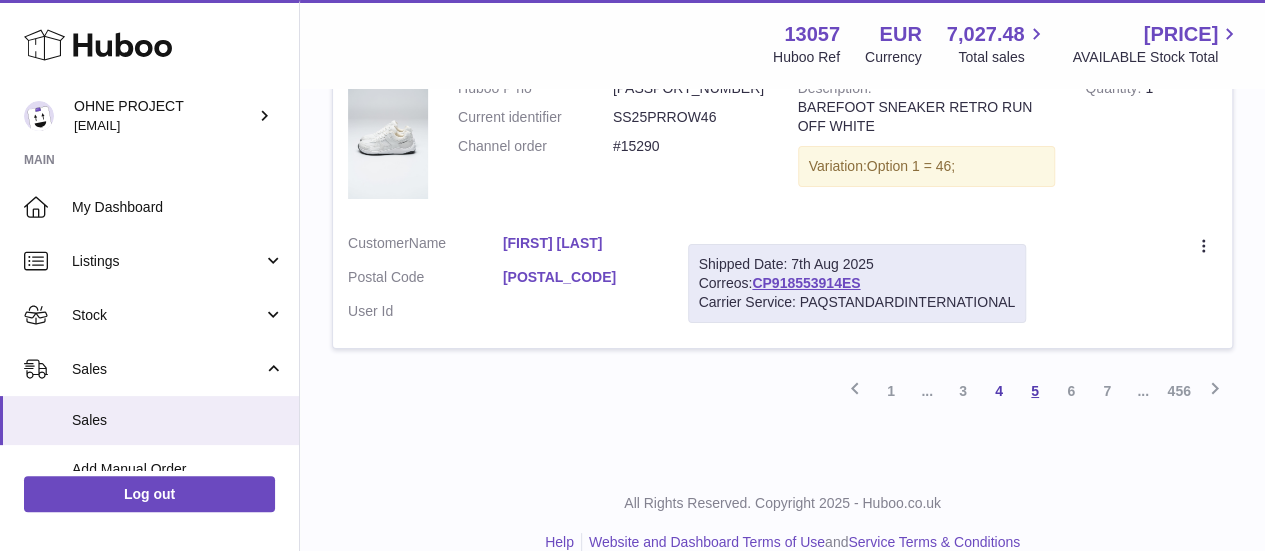 click on "5" at bounding box center [1035, 391] 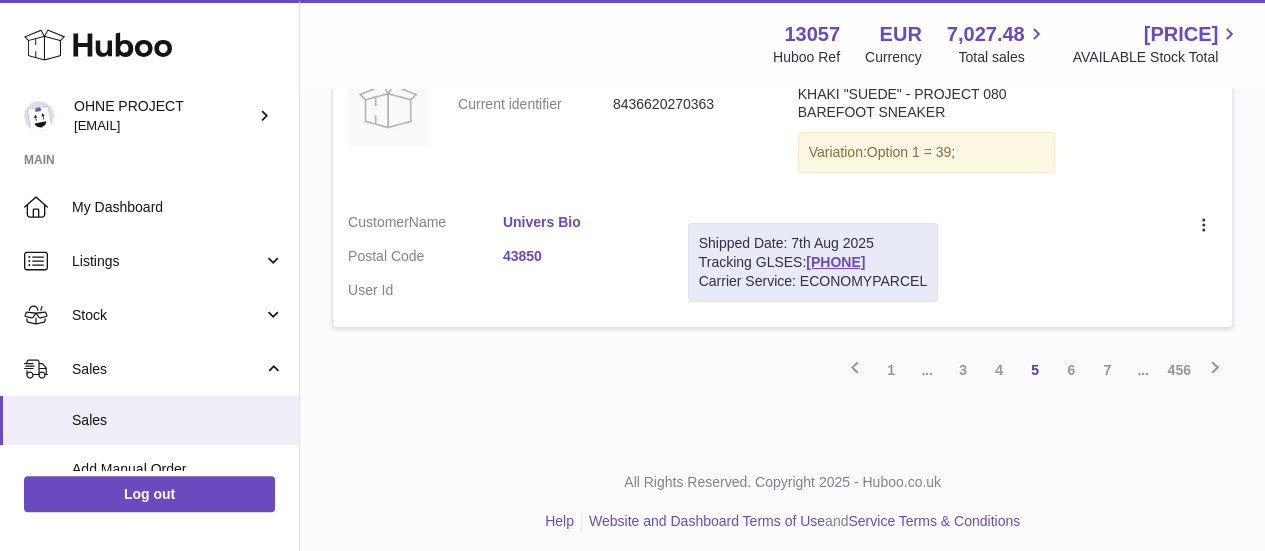 scroll, scrollTop: 3528, scrollLeft: 0, axis: vertical 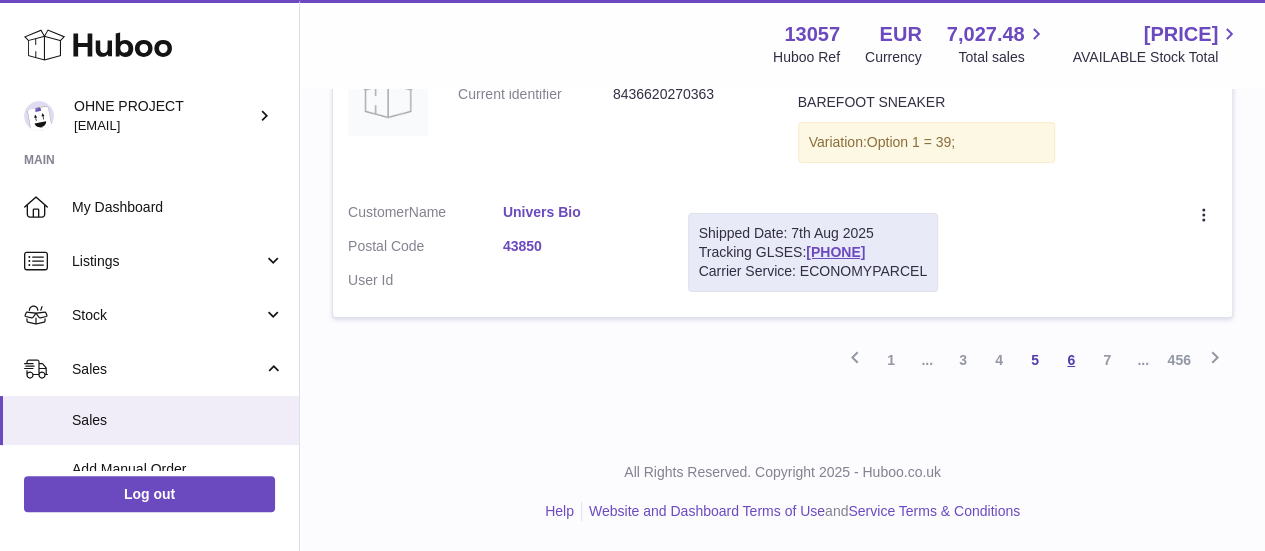 click on "6" at bounding box center [1071, 360] 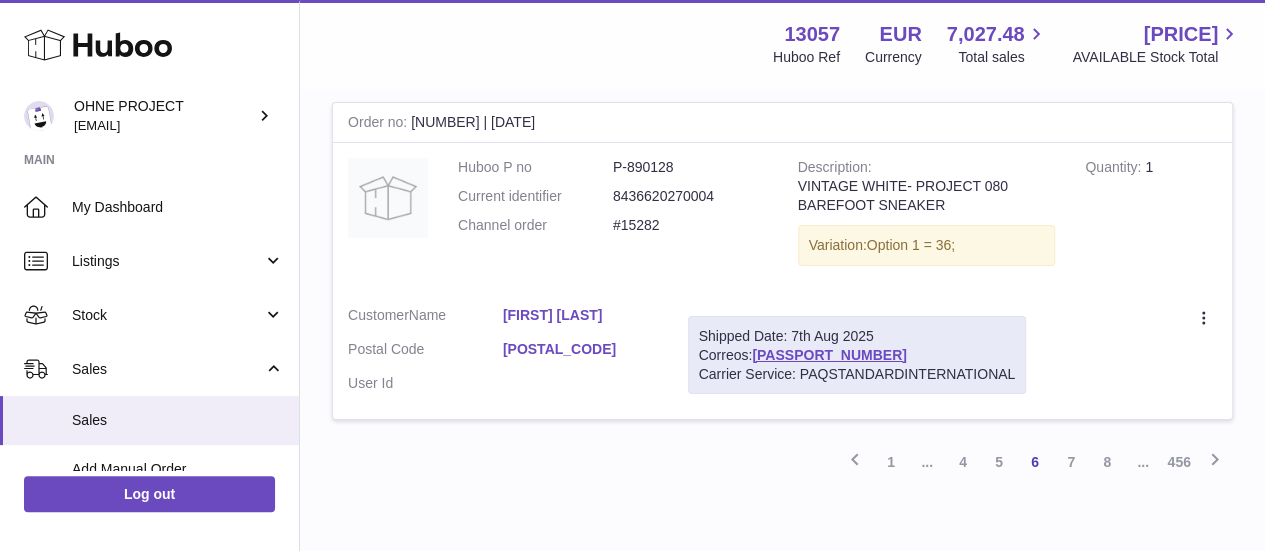 scroll, scrollTop: 3512, scrollLeft: 0, axis: vertical 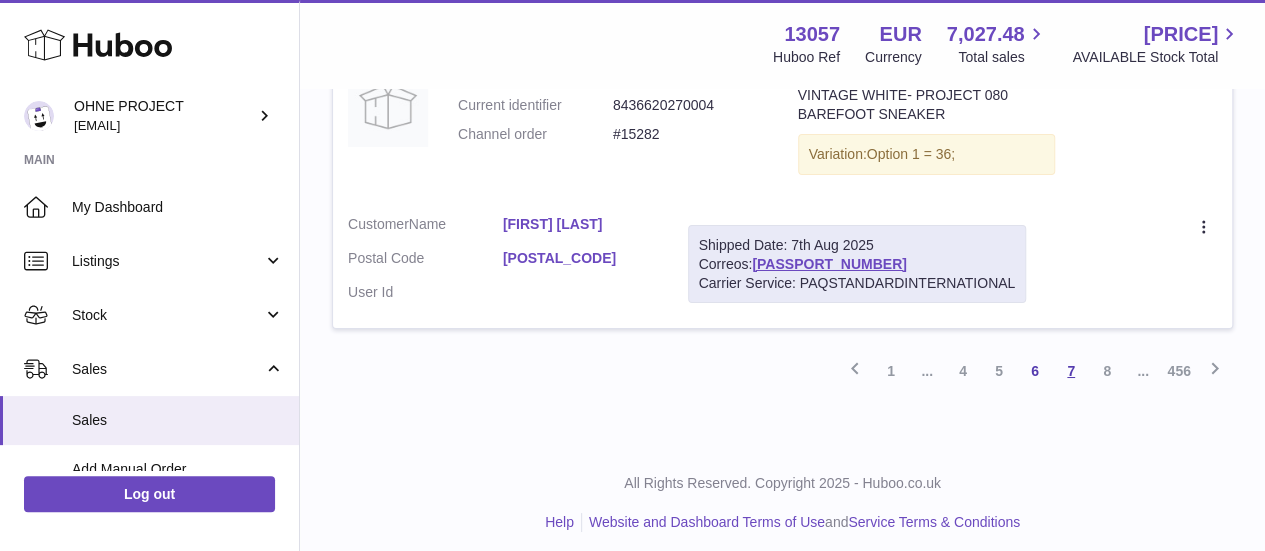 click on "7" at bounding box center (1071, 371) 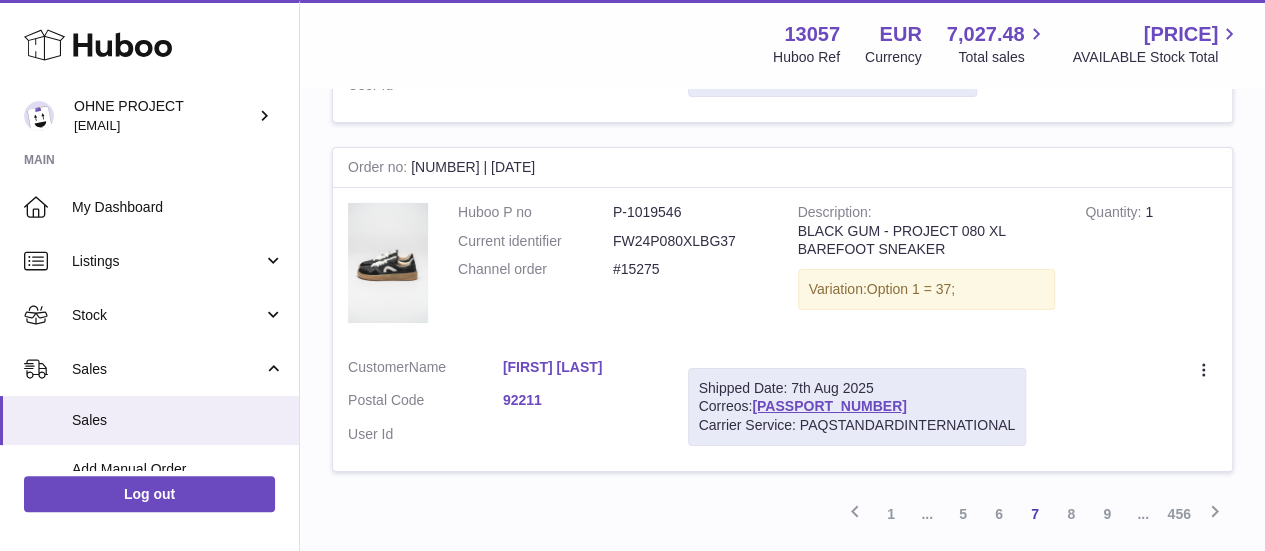 scroll, scrollTop: 3552, scrollLeft: 0, axis: vertical 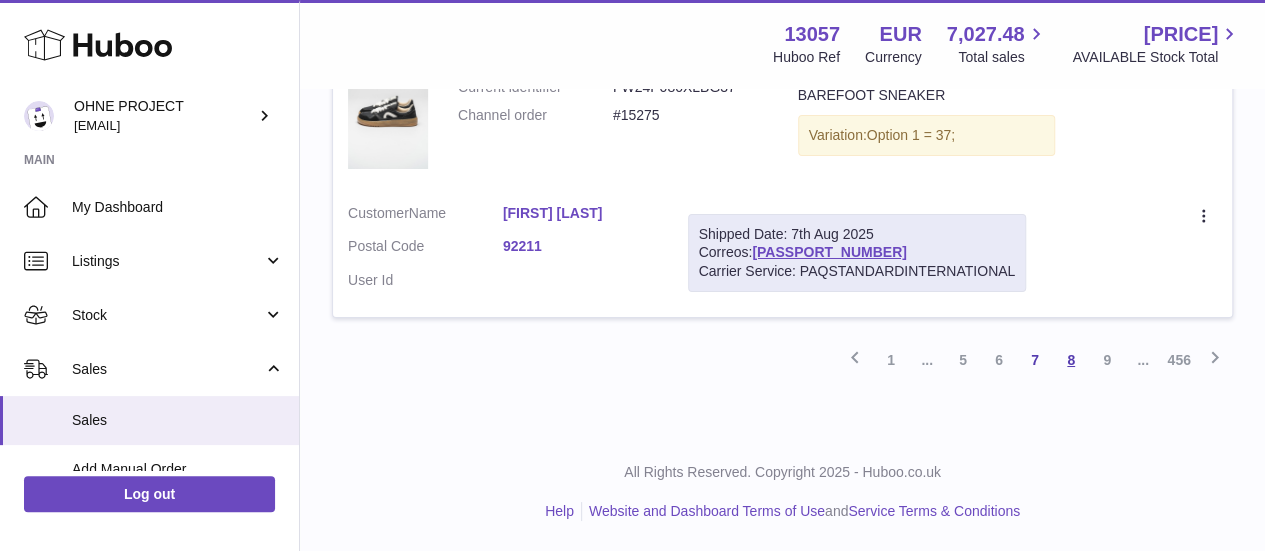 click on "8" at bounding box center (1071, 360) 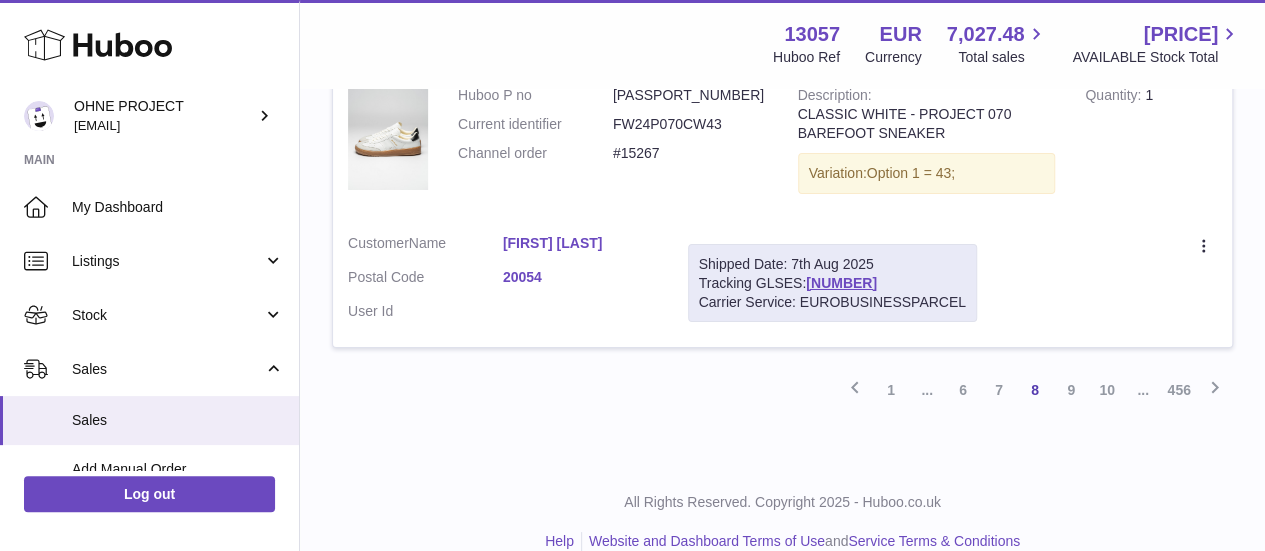 scroll, scrollTop: 3598, scrollLeft: 0, axis: vertical 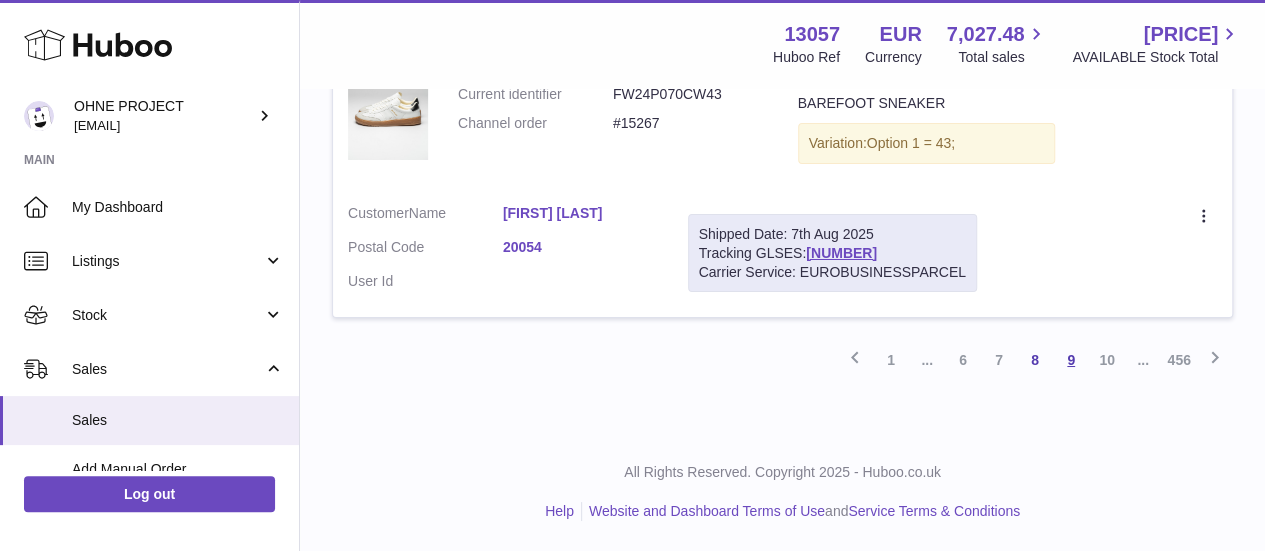click on "9" at bounding box center [1071, 360] 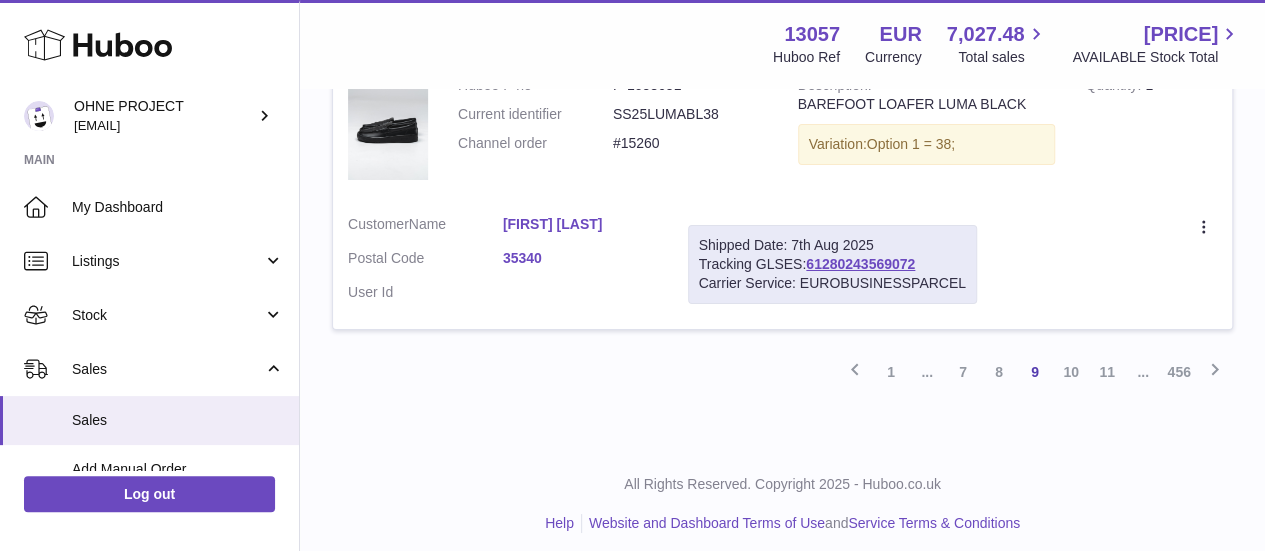 scroll, scrollTop: 3541, scrollLeft: 0, axis: vertical 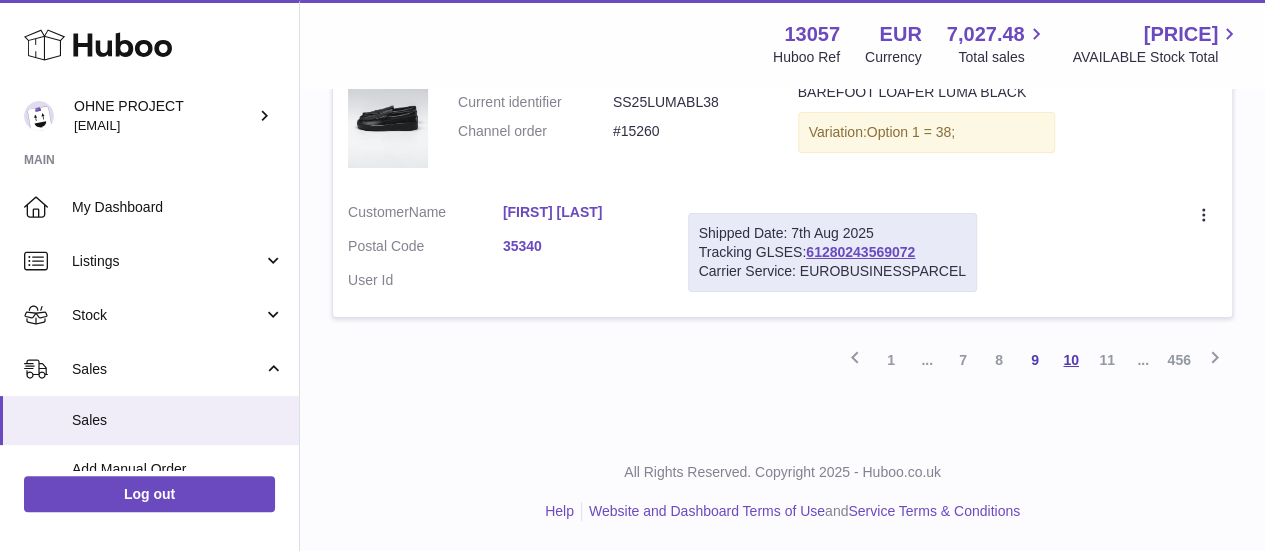 click on "10" at bounding box center (1071, 360) 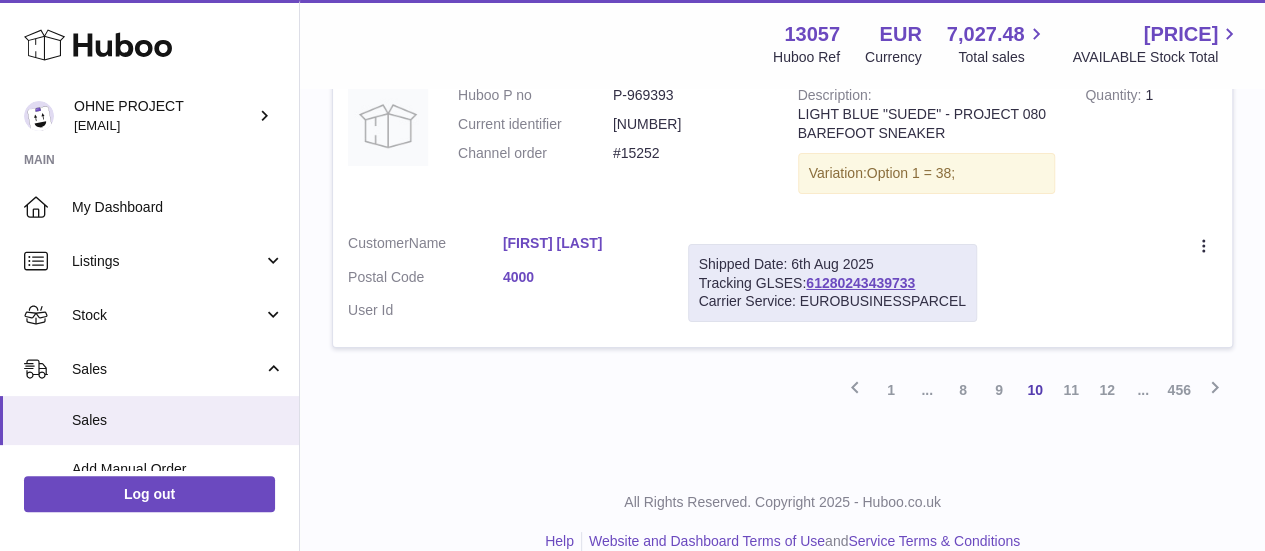 scroll, scrollTop: 3547, scrollLeft: 0, axis: vertical 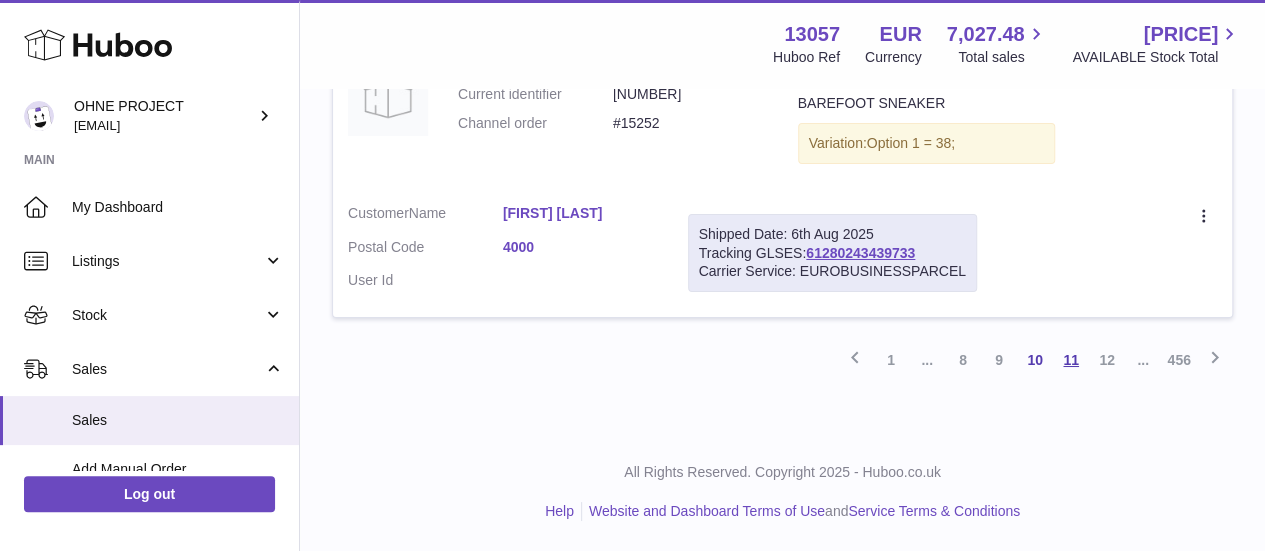 click on "11" at bounding box center [1071, 360] 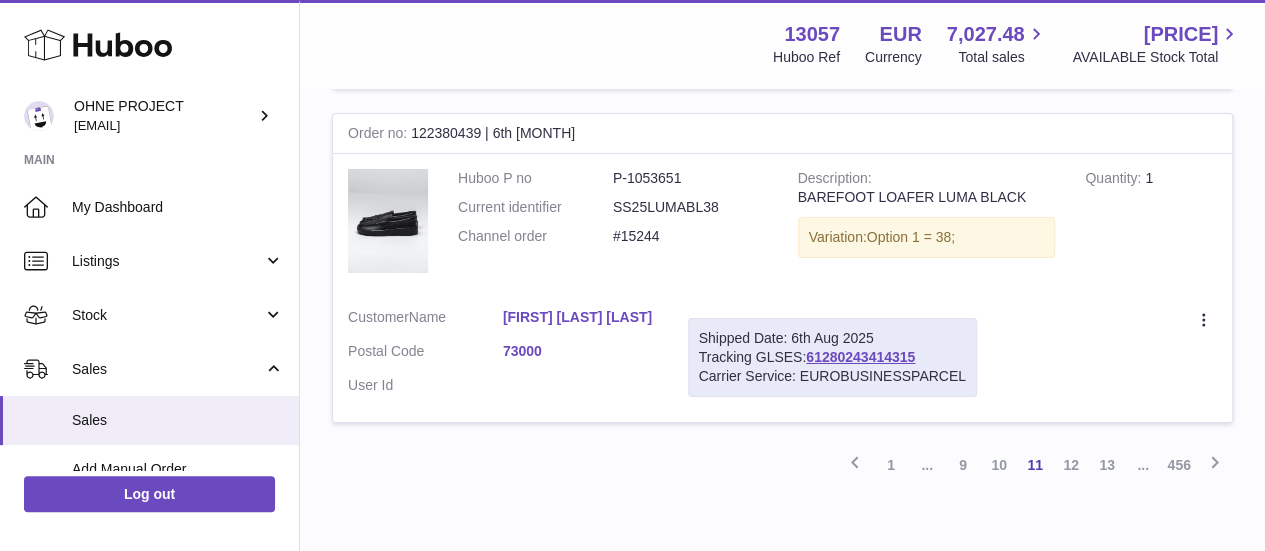 scroll, scrollTop: 3530, scrollLeft: 0, axis: vertical 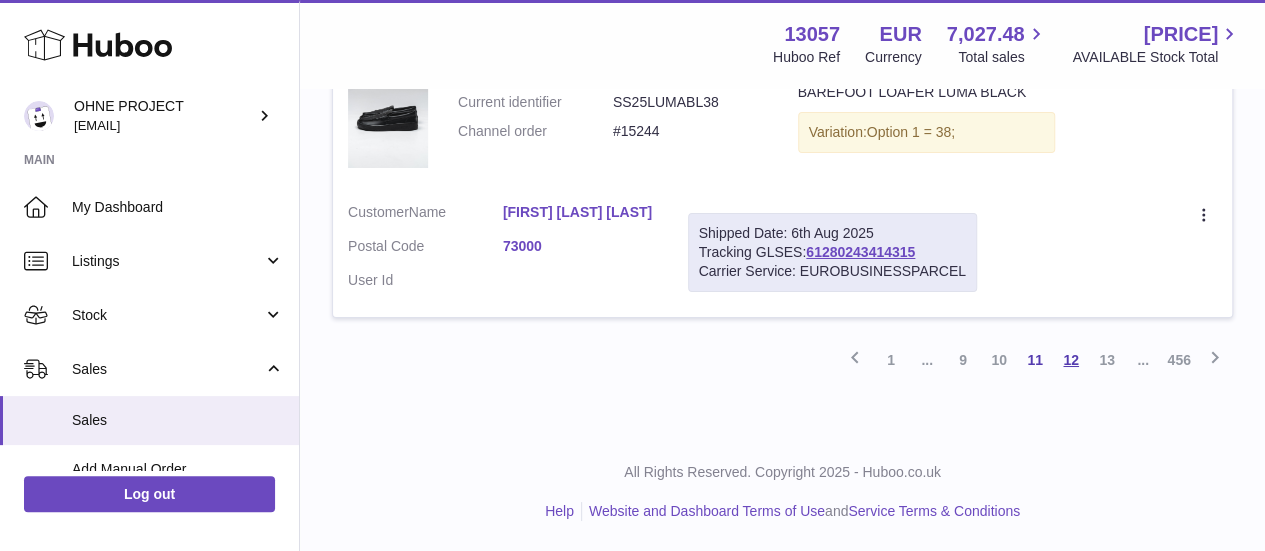 click on "12" at bounding box center (1071, 360) 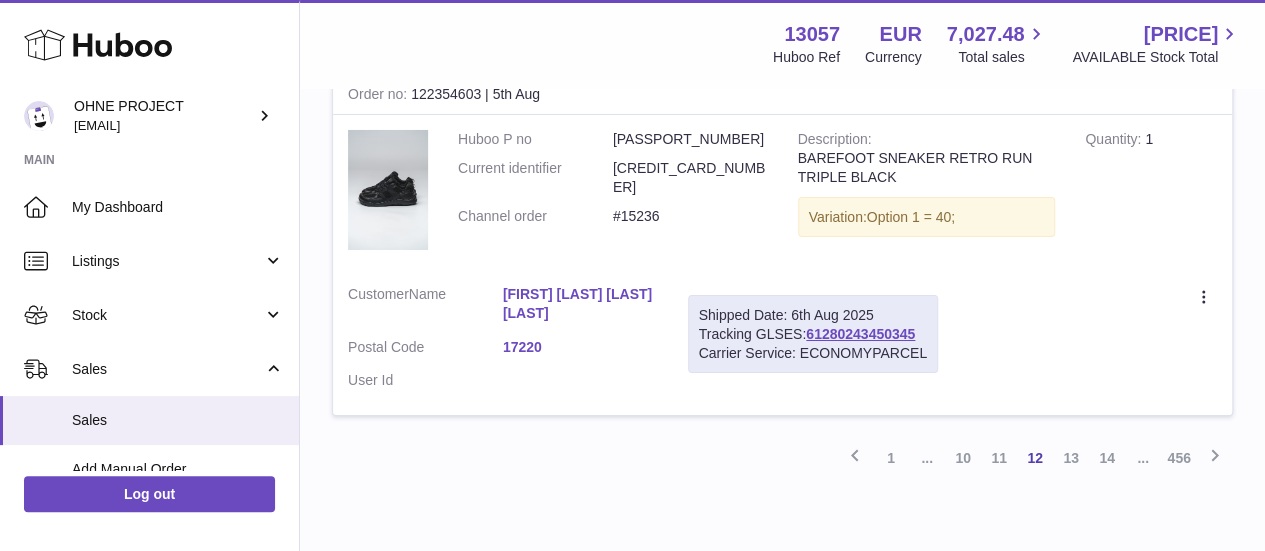 scroll, scrollTop: 3555, scrollLeft: 0, axis: vertical 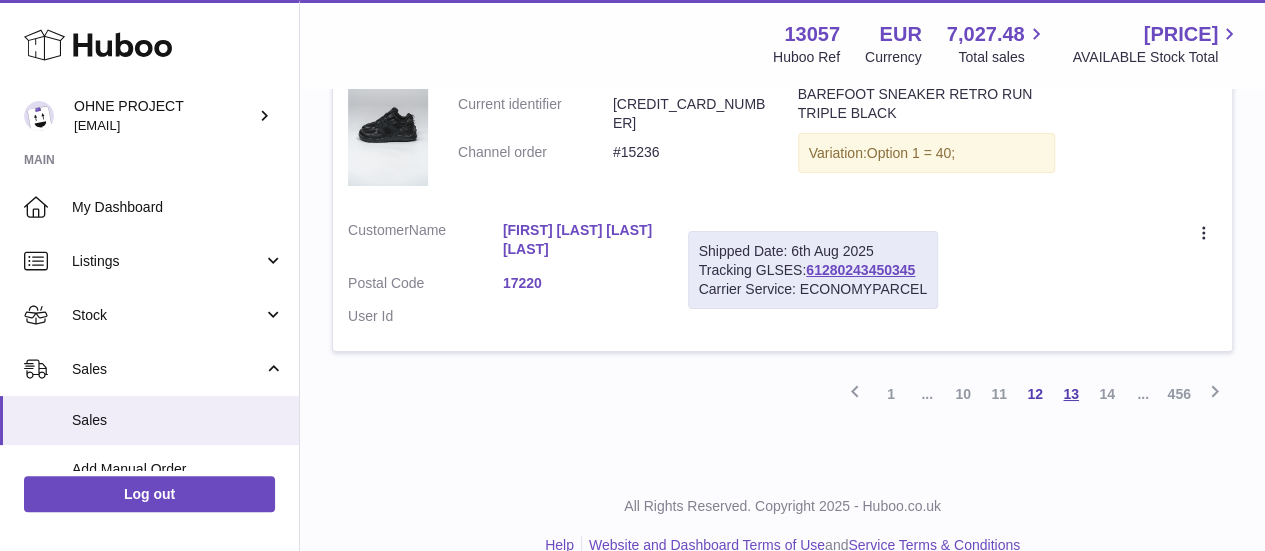 click on "13" at bounding box center (1071, 394) 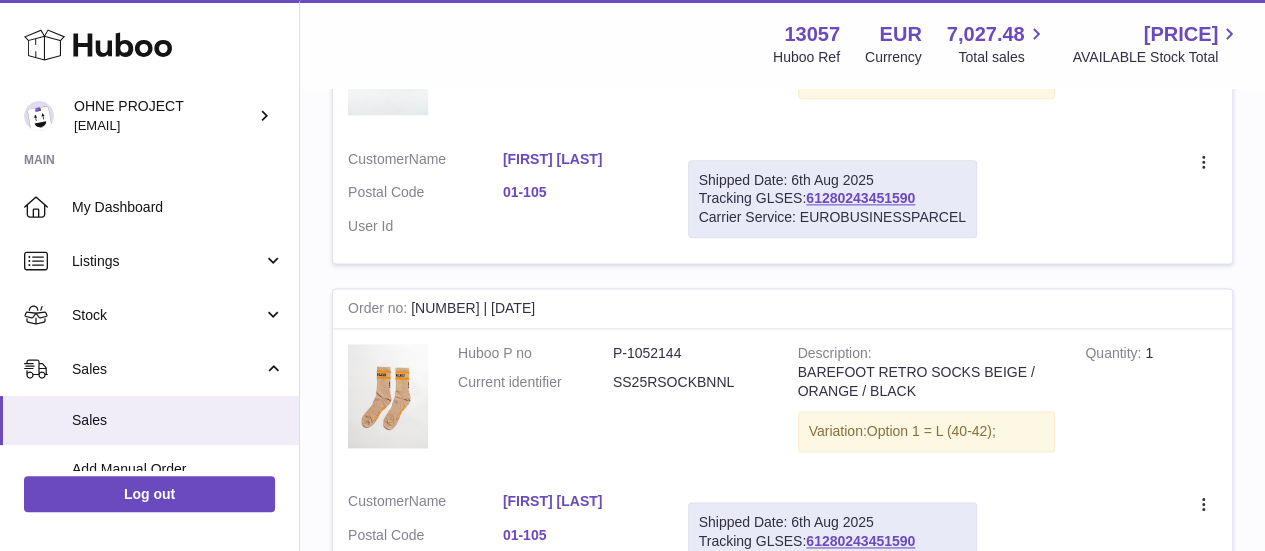 scroll, scrollTop: 1168, scrollLeft: 0, axis: vertical 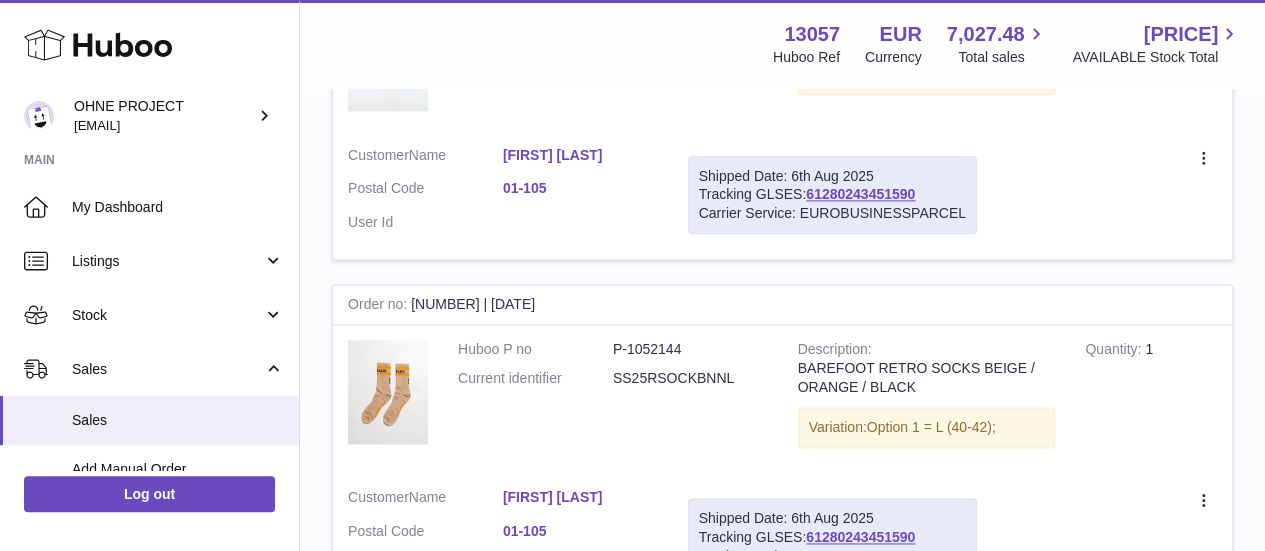 click on "SS25RSOCKBNNL" at bounding box center [690, 378] 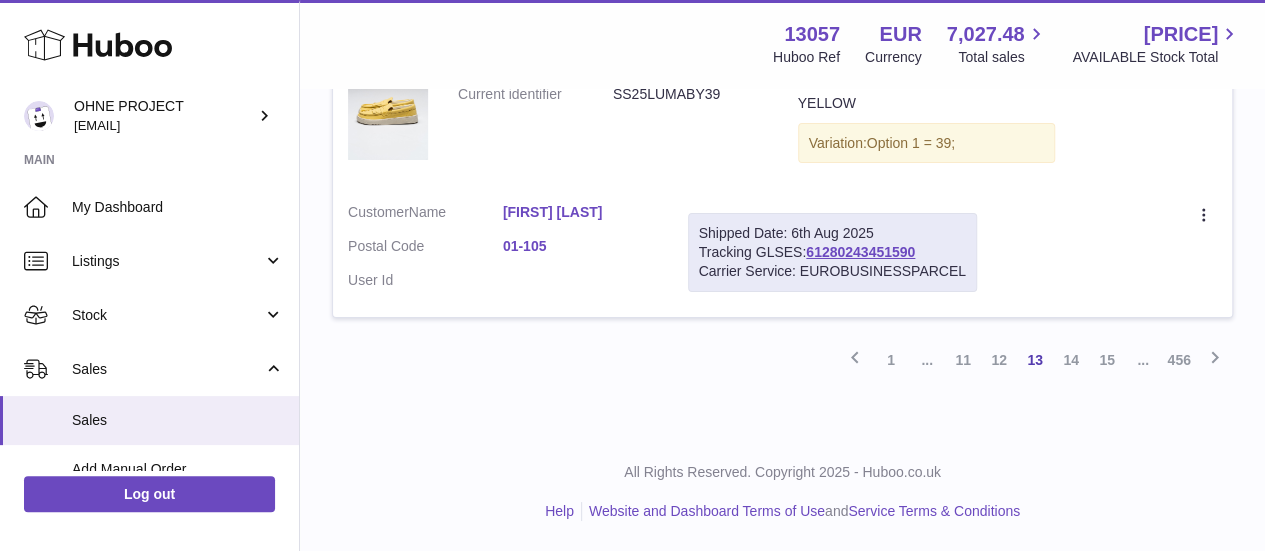 scroll, scrollTop: 3619, scrollLeft: 0, axis: vertical 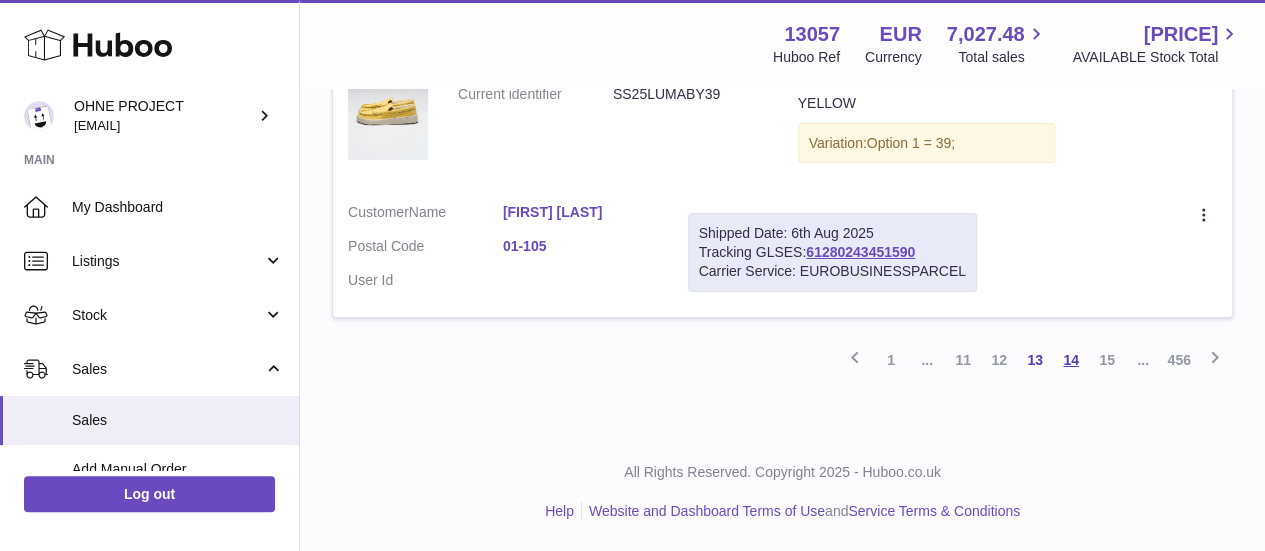 click on "14" at bounding box center [1071, 360] 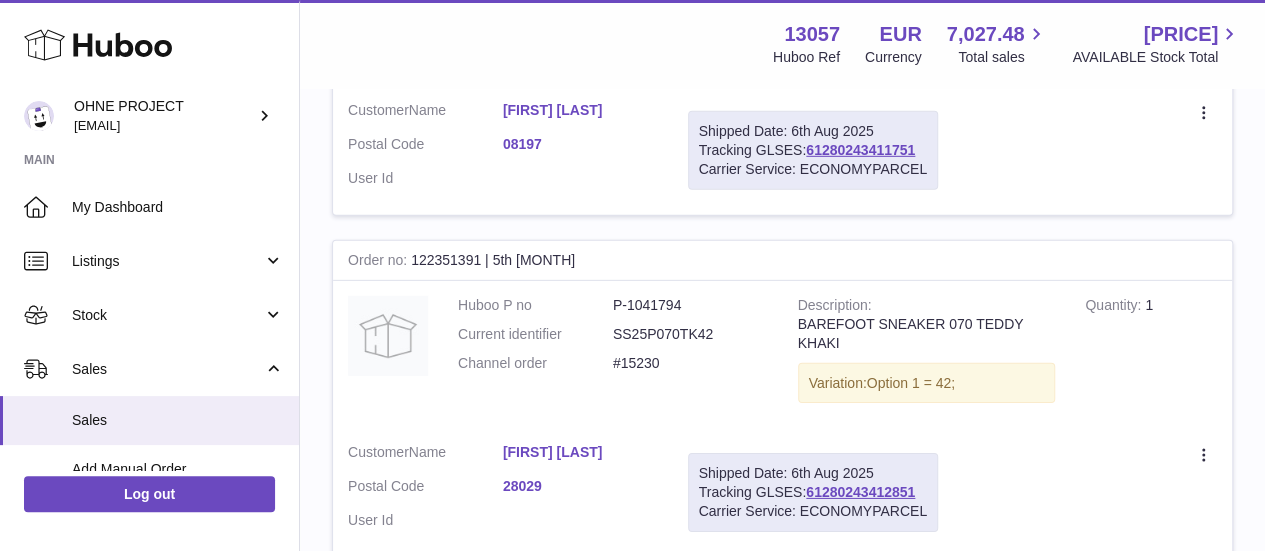 click on "Customer  Name   Isabella Bortolussi   Postal Code   28029   User Id" at bounding box center (503, 492) 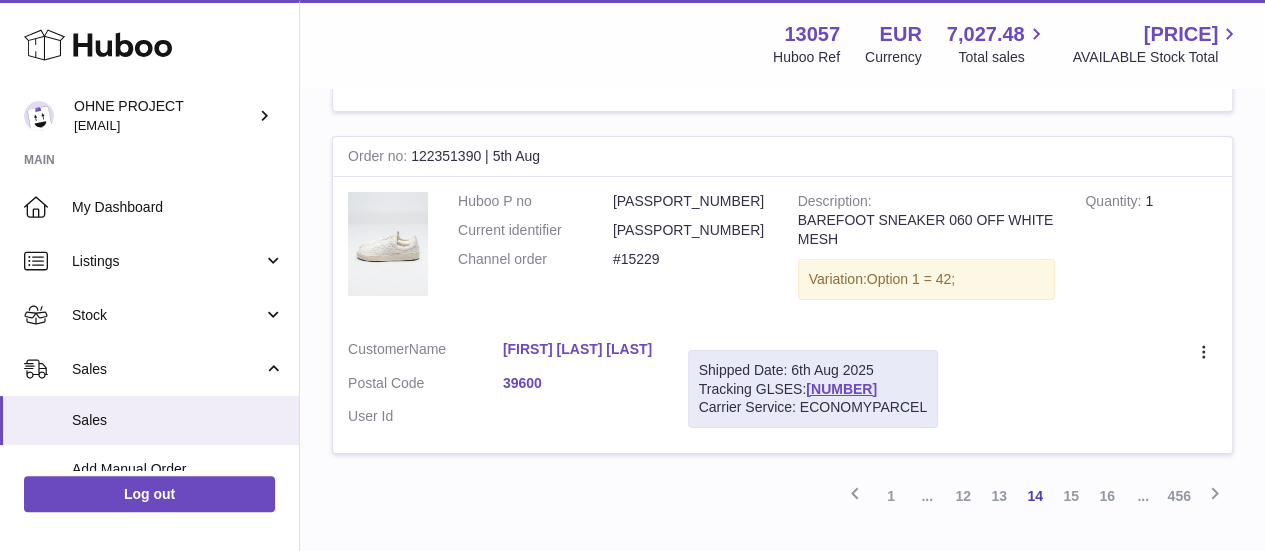scroll, scrollTop: 3544, scrollLeft: 0, axis: vertical 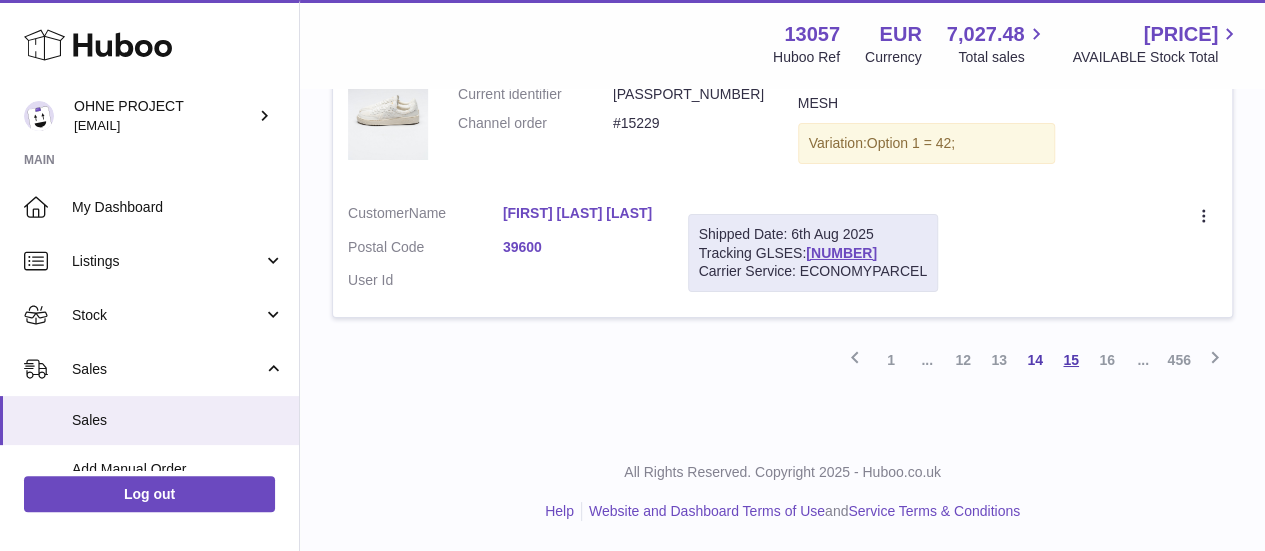 click on "15" at bounding box center [1071, 360] 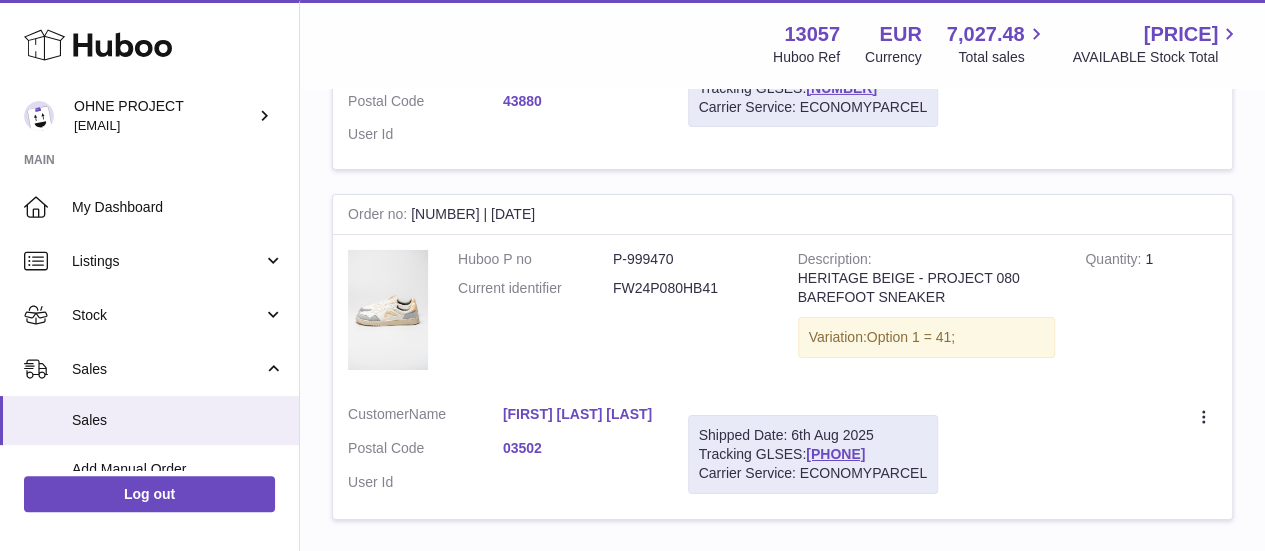 scroll, scrollTop: 3566, scrollLeft: 0, axis: vertical 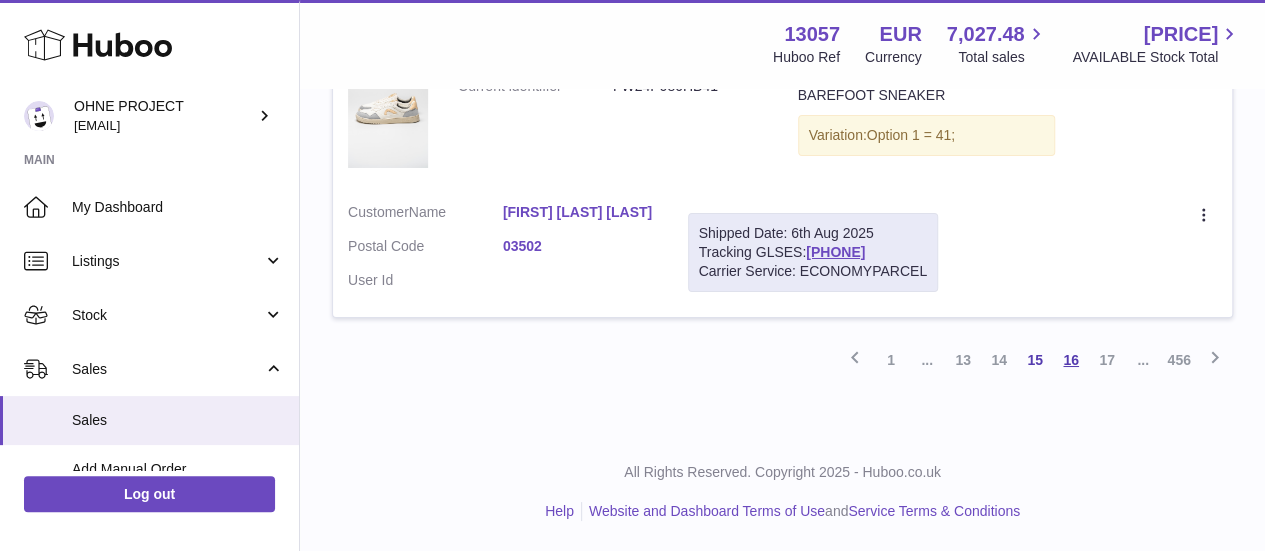 click on "16" at bounding box center (1071, 360) 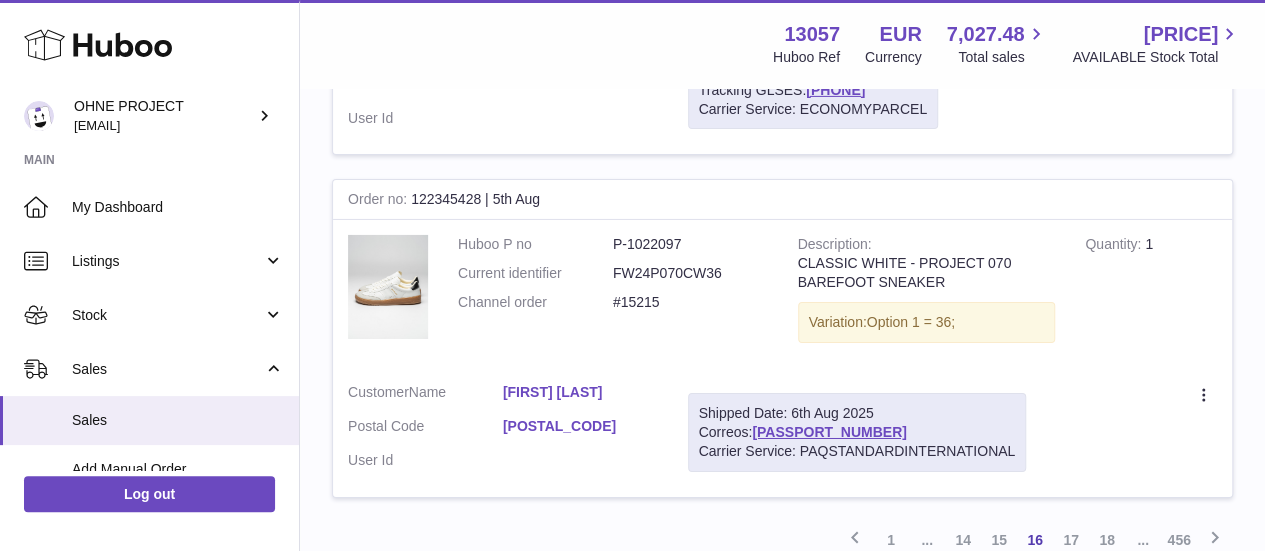 scroll, scrollTop: 3478, scrollLeft: 0, axis: vertical 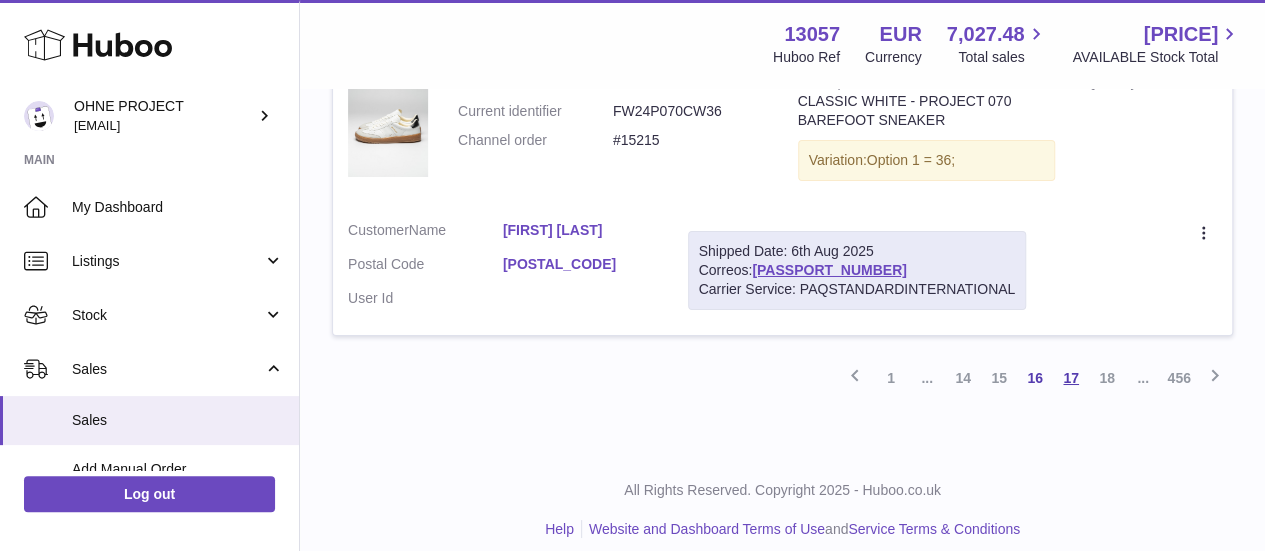 click on "17" at bounding box center [1071, 378] 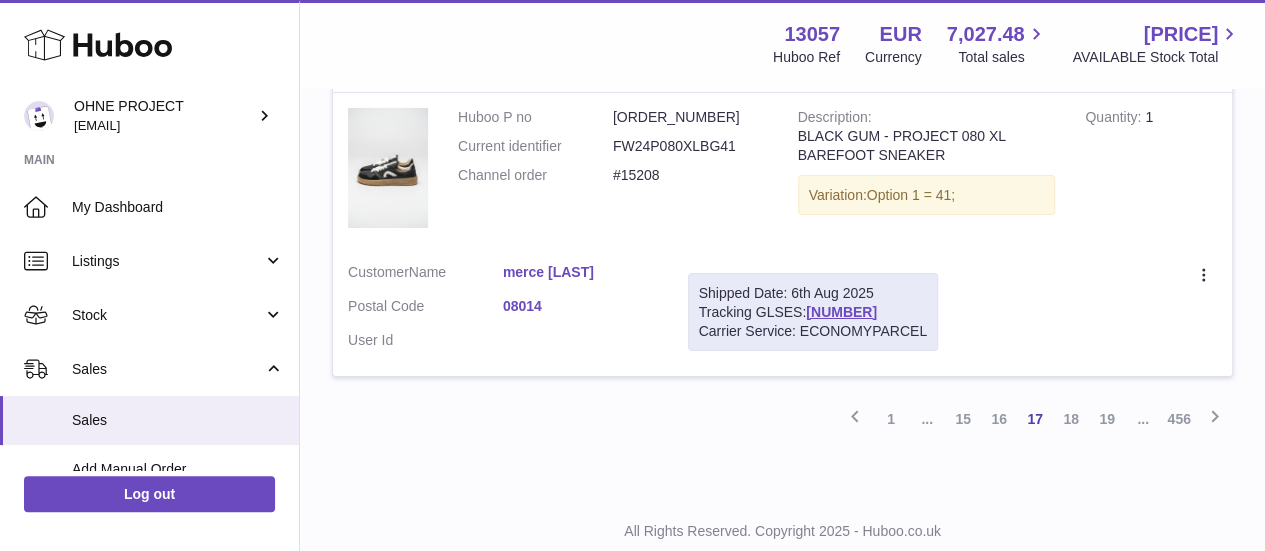 scroll, scrollTop: 3478, scrollLeft: 0, axis: vertical 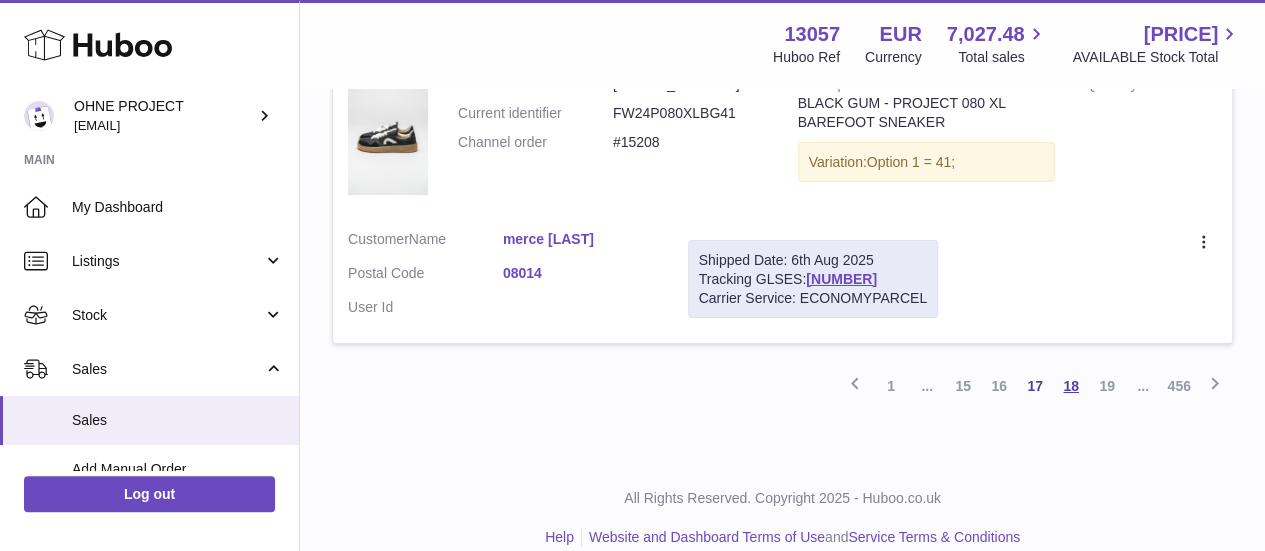 click on "18" at bounding box center [1071, 386] 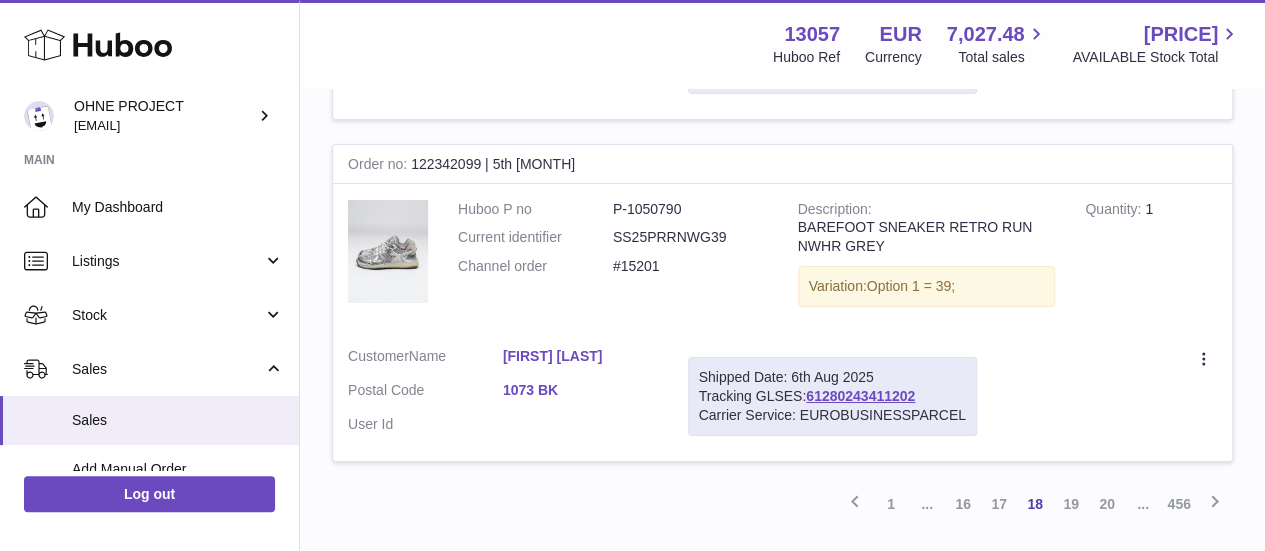 scroll, scrollTop: 3518, scrollLeft: 0, axis: vertical 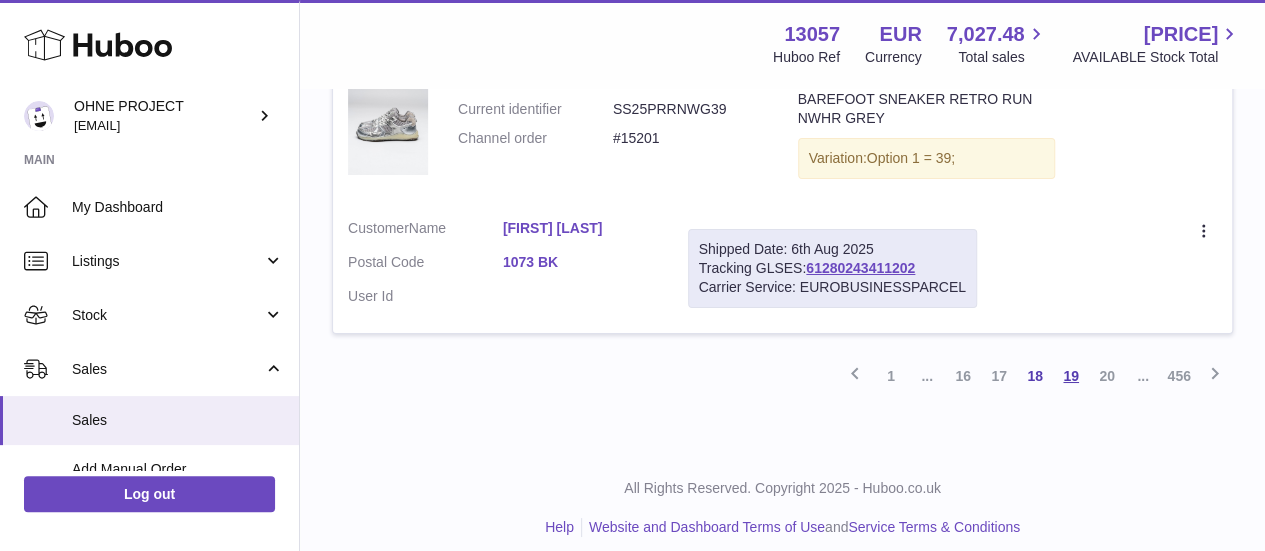 click on "19" at bounding box center (1071, 376) 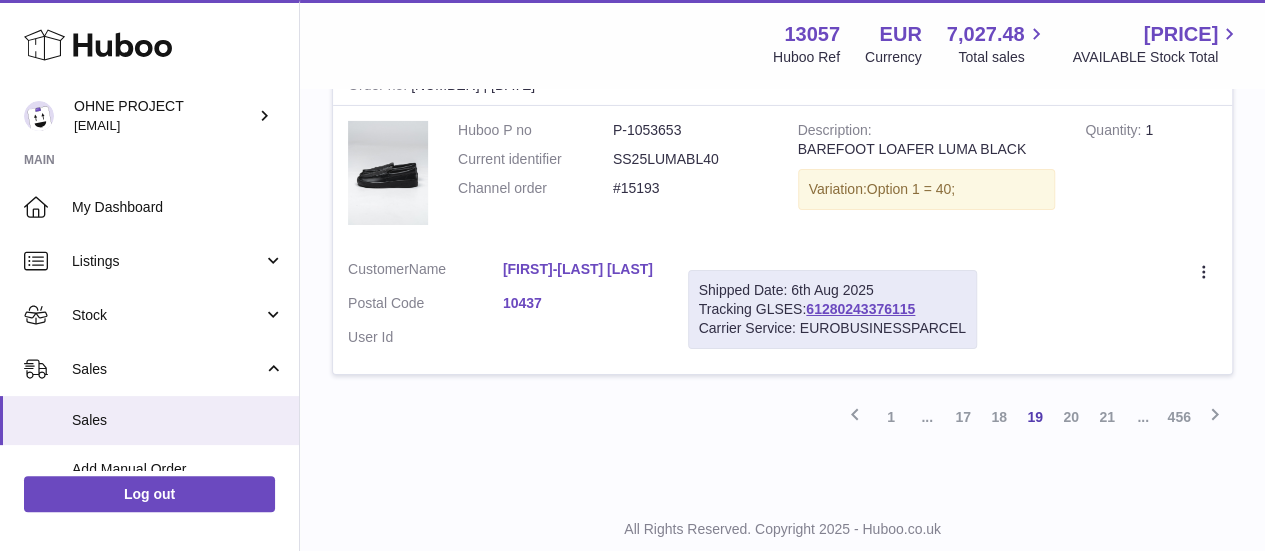 scroll, scrollTop: 3494, scrollLeft: 0, axis: vertical 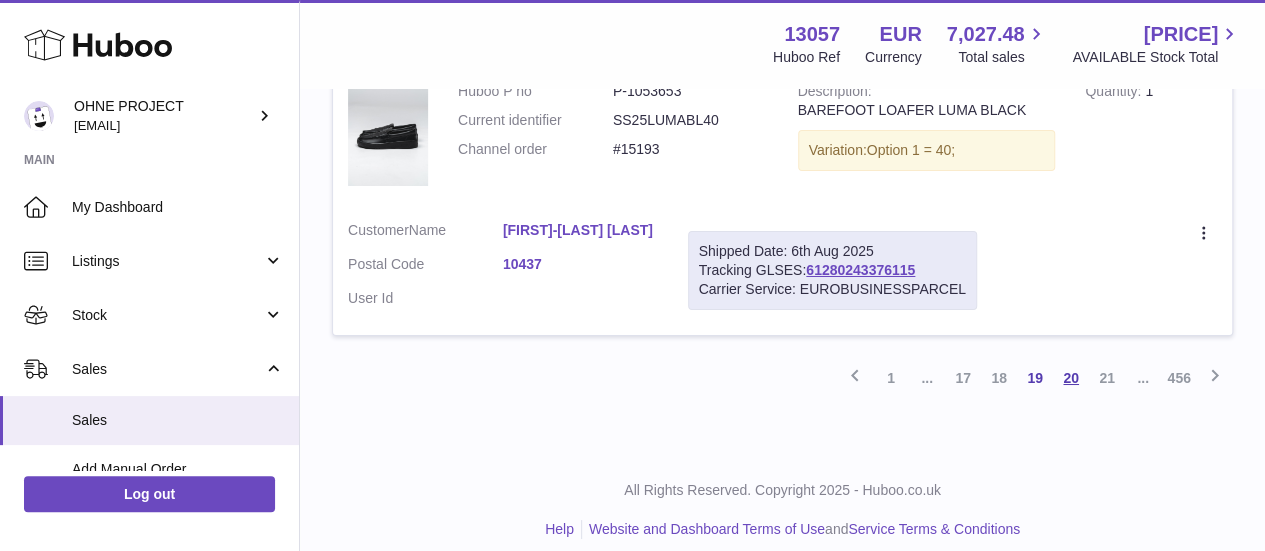 click on "20" at bounding box center [1071, 378] 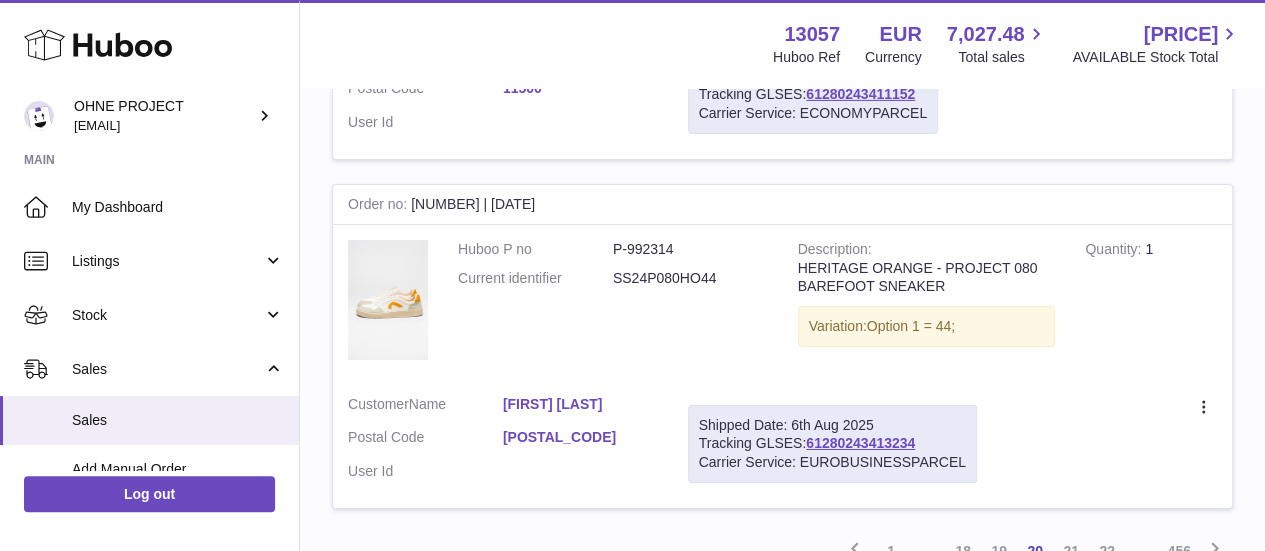 scroll, scrollTop: 3512, scrollLeft: 0, axis: vertical 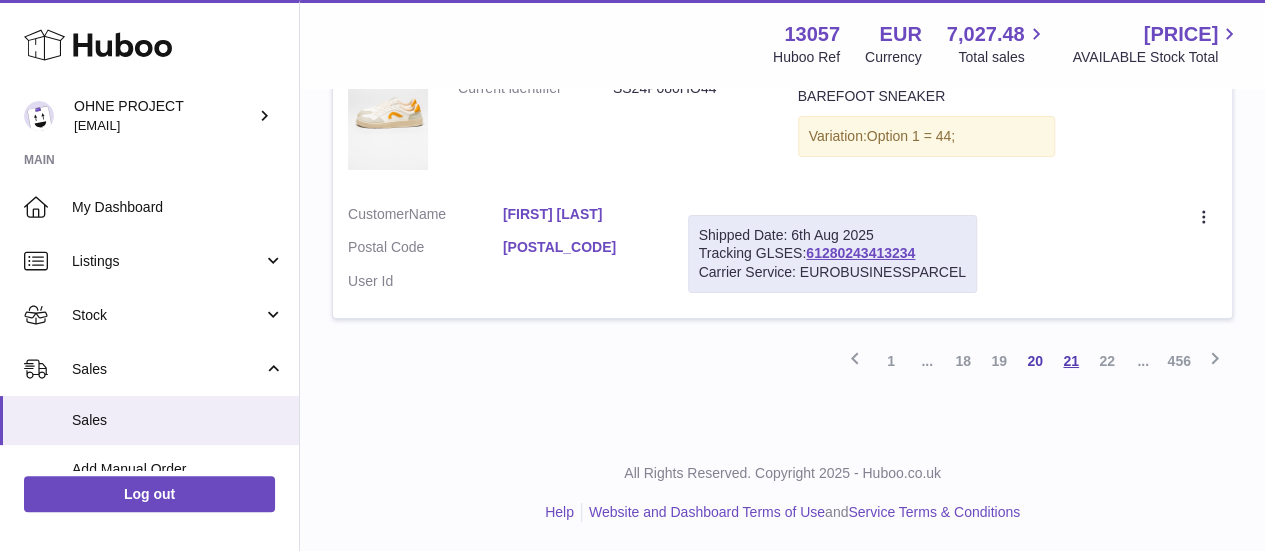 click on "21" at bounding box center [1071, 361] 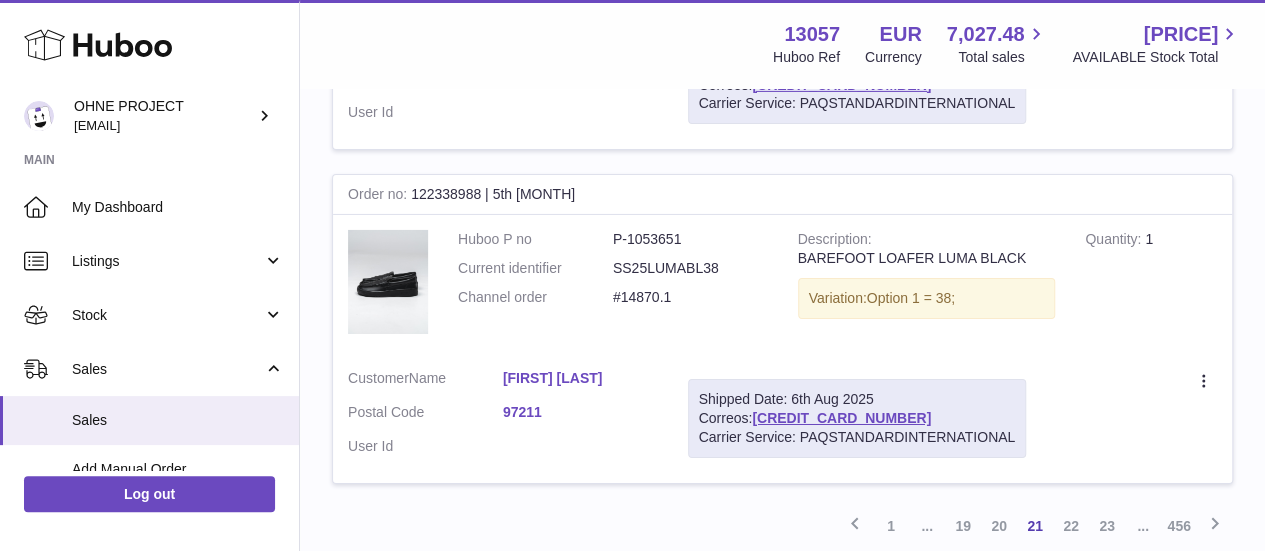 scroll, scrollTop: 3504, scrollLeft: 0, axis: vertical 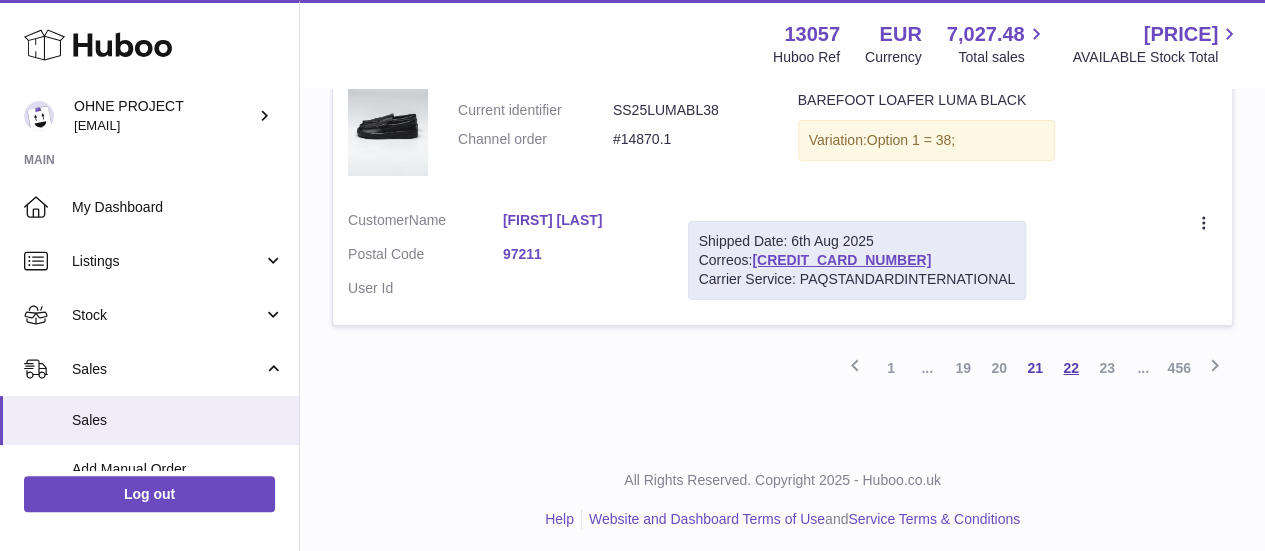 click on "22" at bounding box center (1071, 368) 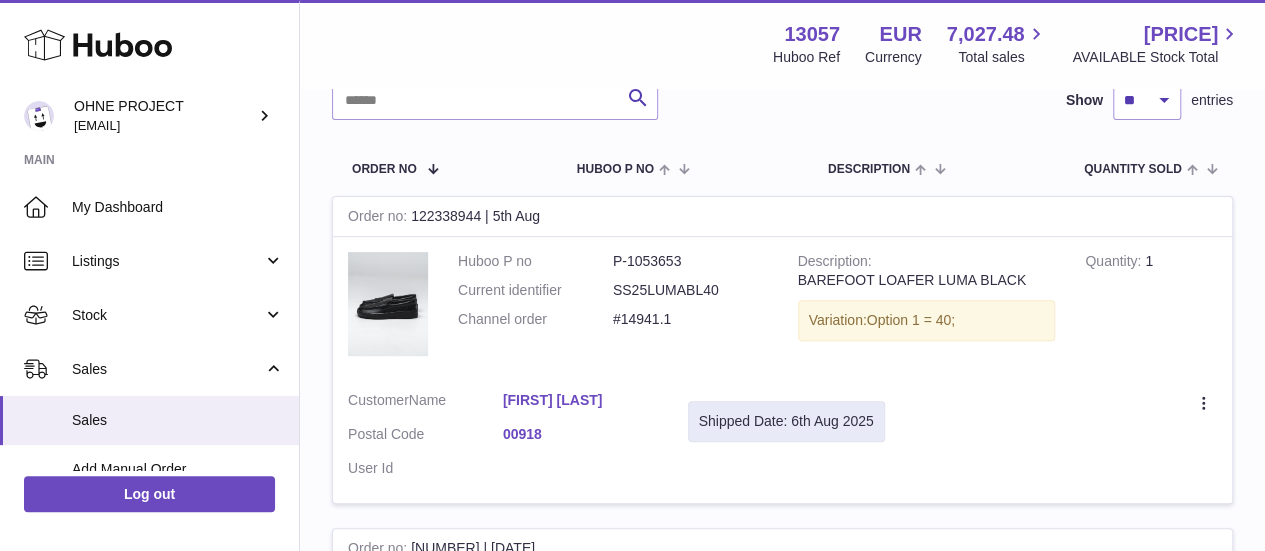 scroll, scrollTop: 246, scrollLeft: 0, axis: vertical 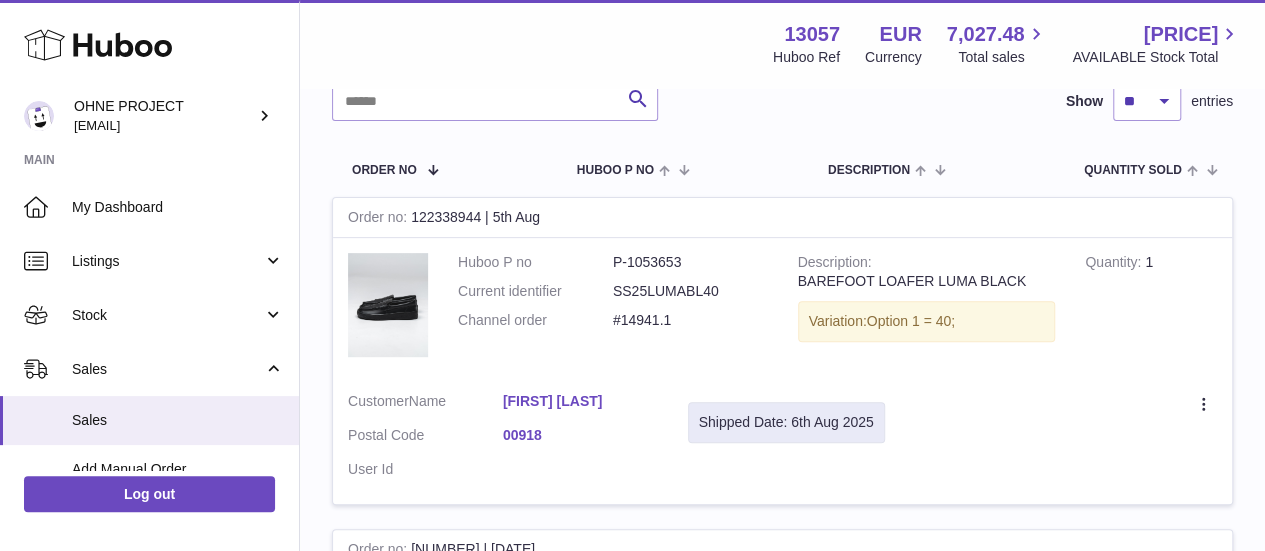 drag, startPoint x: 684, startPoint y: 323, endPoint x: 606, endPoint y: 321, distance: 78.025635 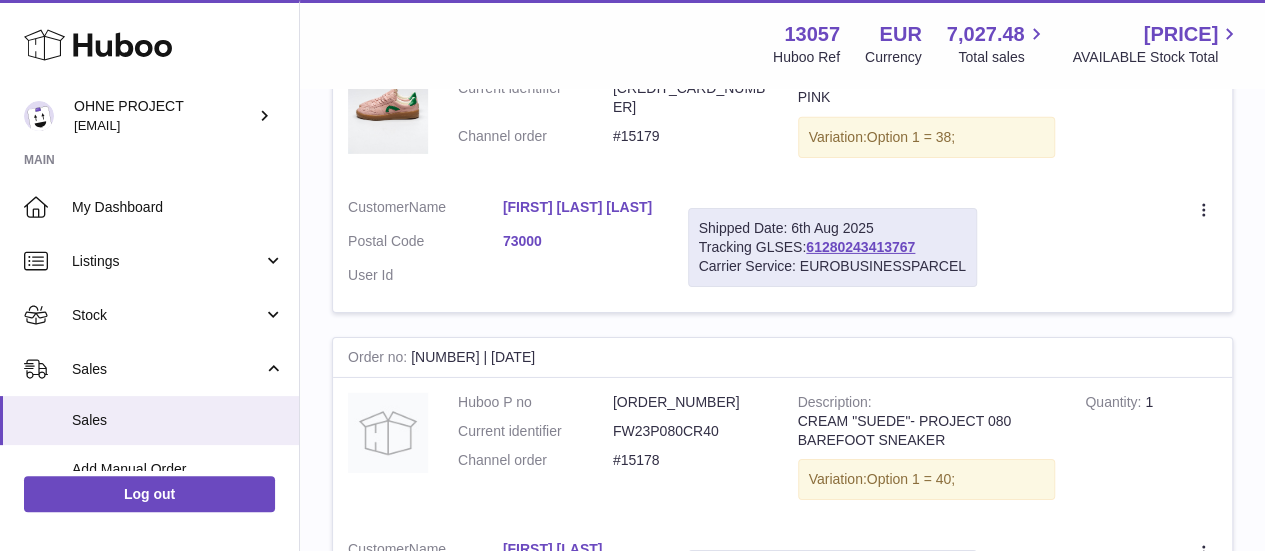 scroll, scrollTop: 3473, scrollLeft: 0, axis: vertical 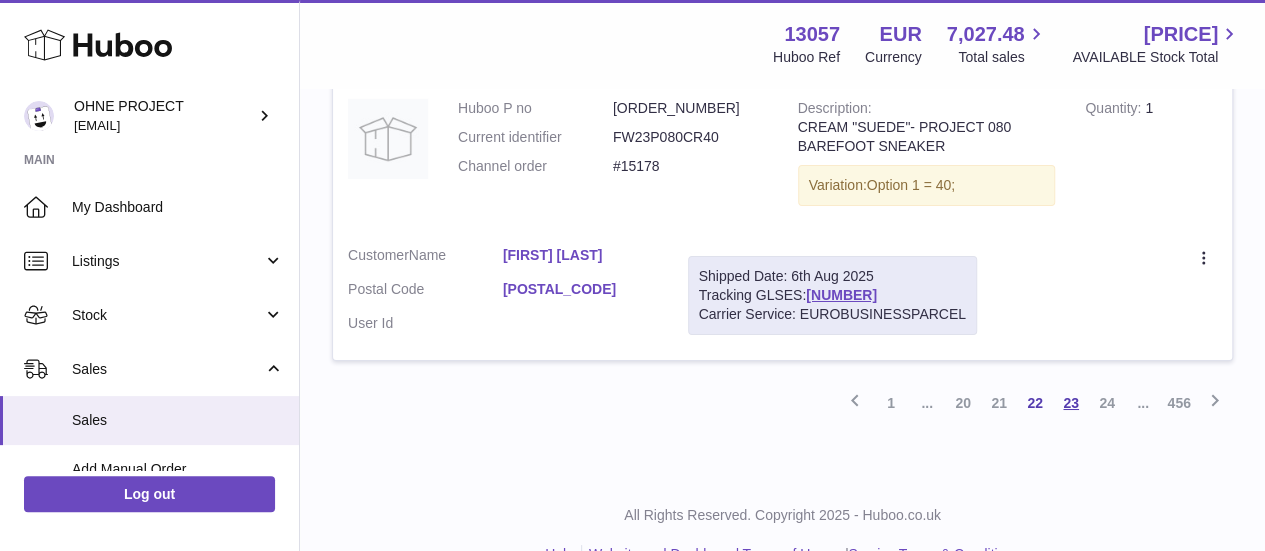 click on "23" at bounding box center (1071, 403) 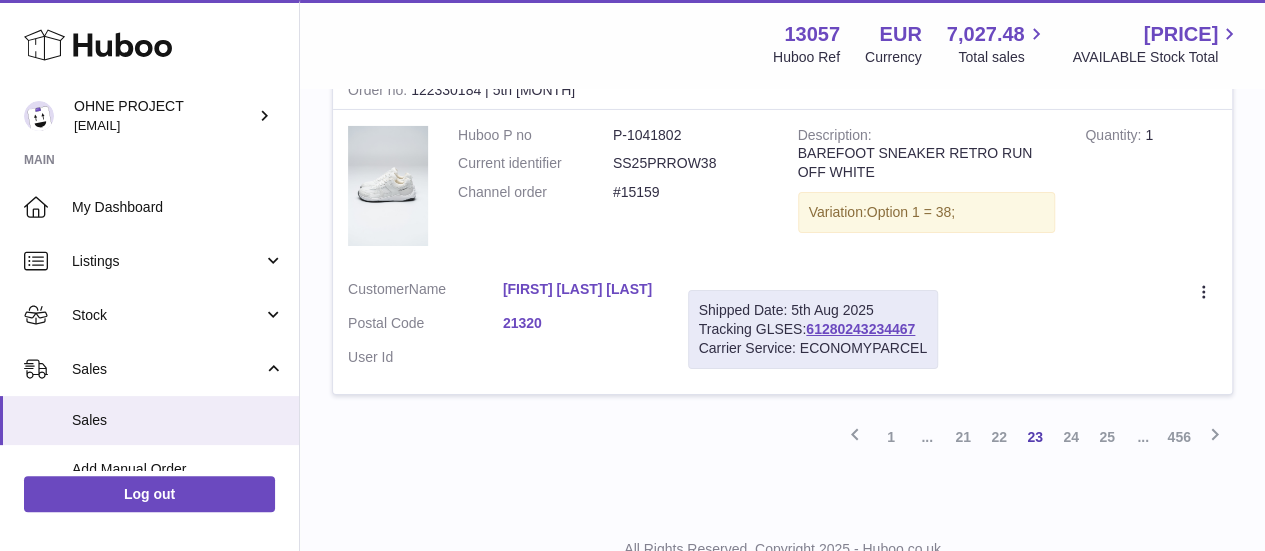 scroll, scrollTop: 3598, scrollLeft: 0, axis: vertical 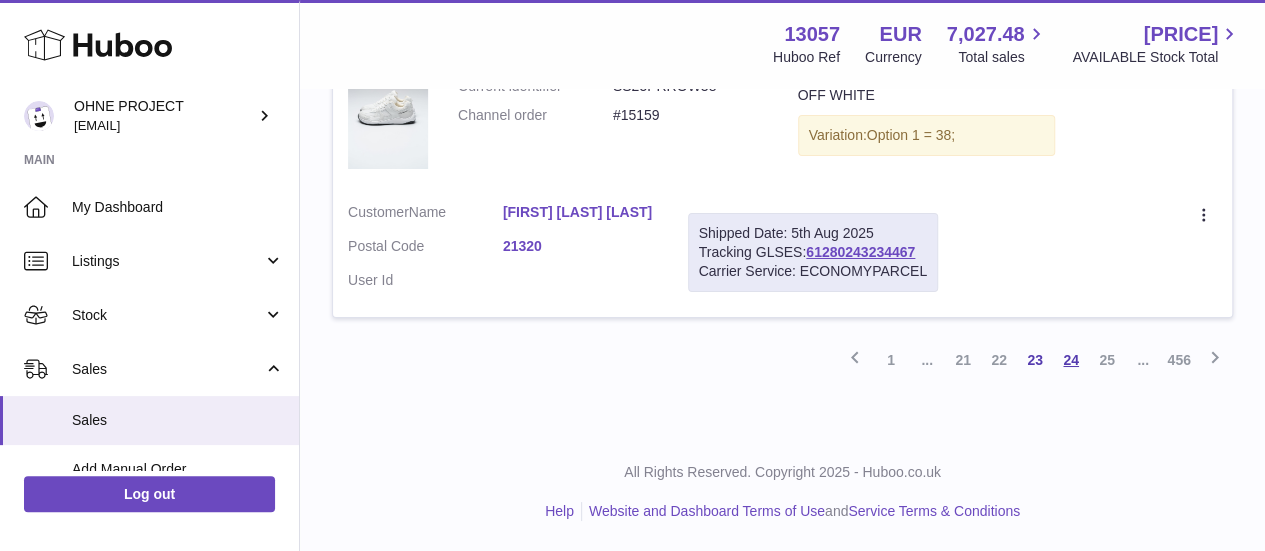 click on "24" at bounding box center (1071, 360) 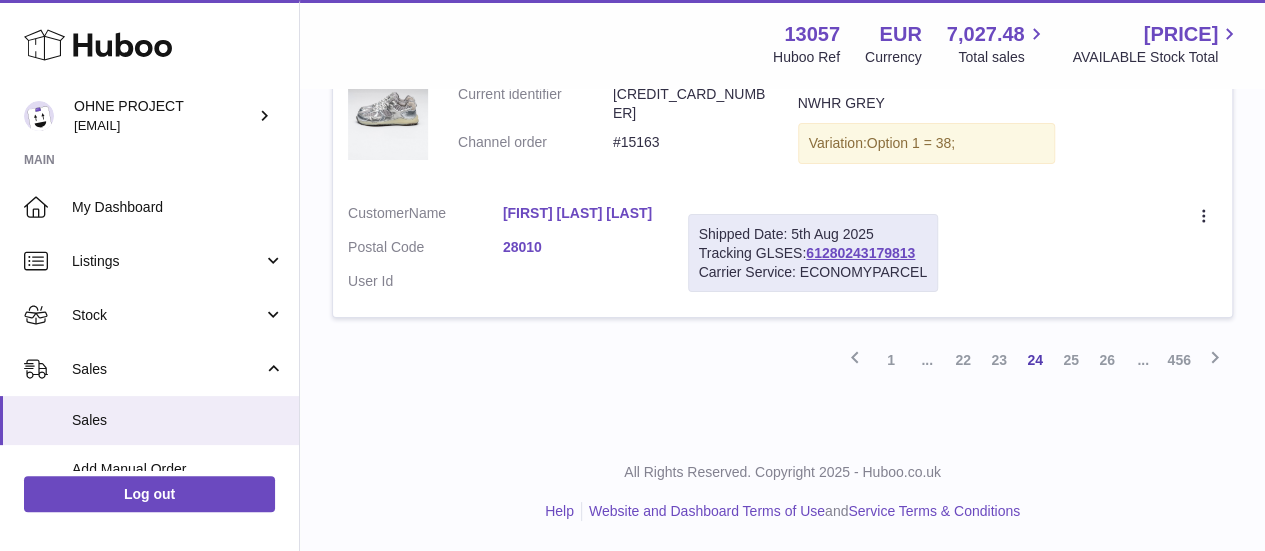 scroll, scrollTop: 3590, scrollLeft: 0, axis: vertical 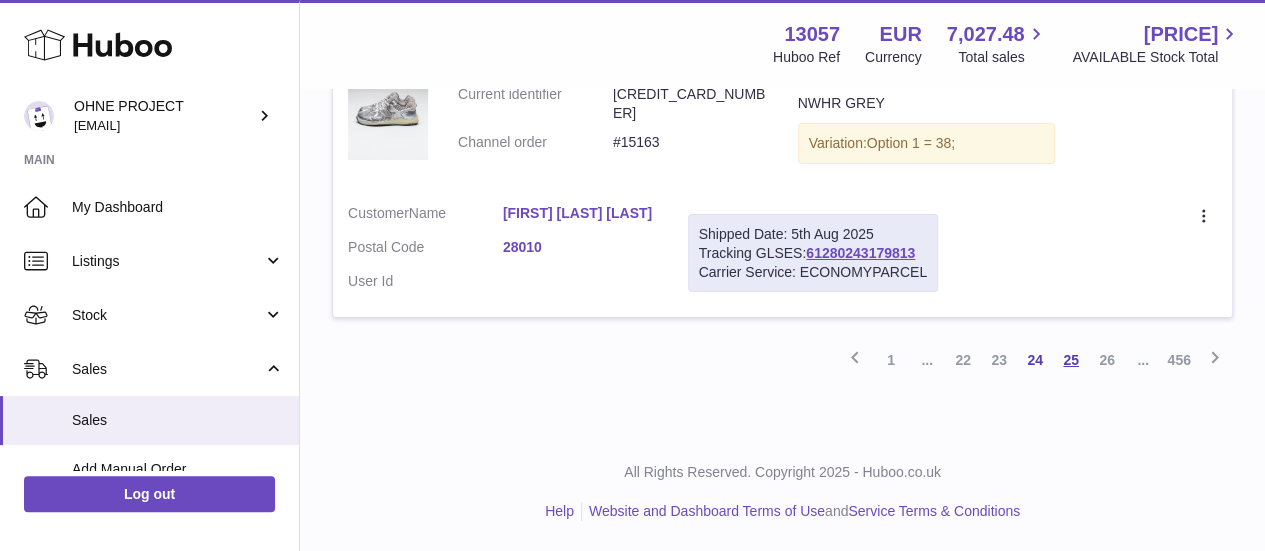 click on "25" at bounding box center (1071, 360) 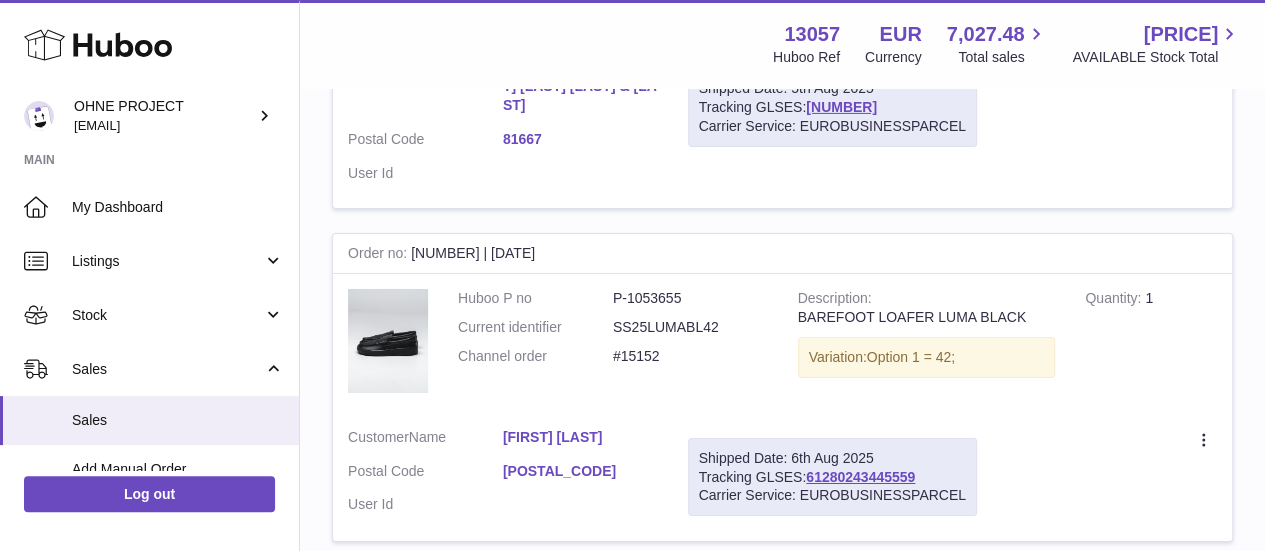 scroll, scrollTop: 3531, scrollLeft: 0, axis: vertical 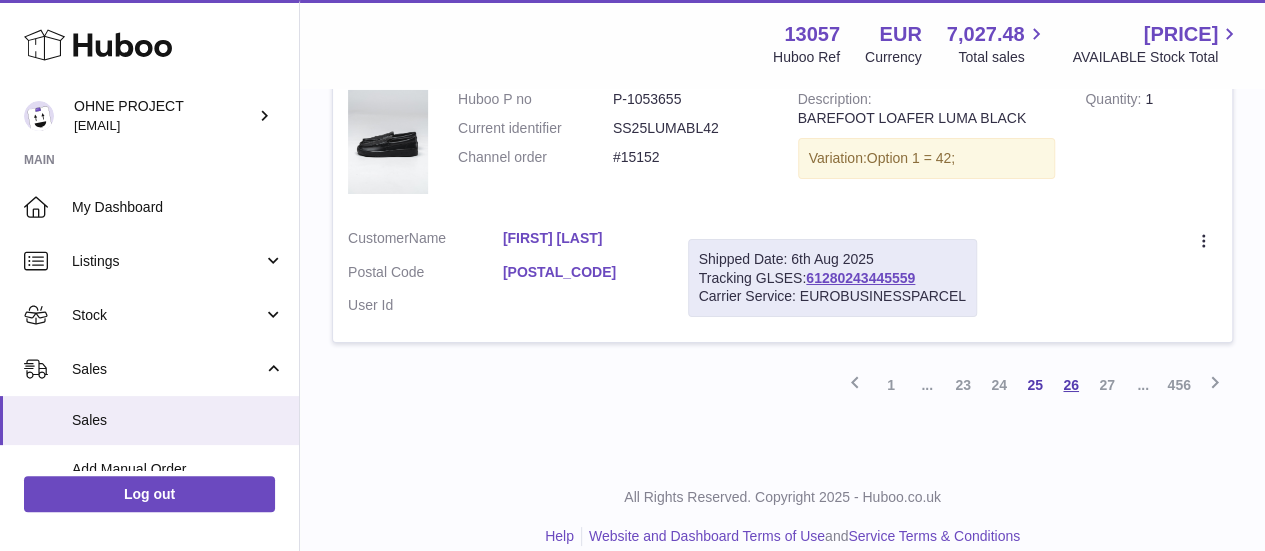 click on "26" at bounding box center (1071, 385) 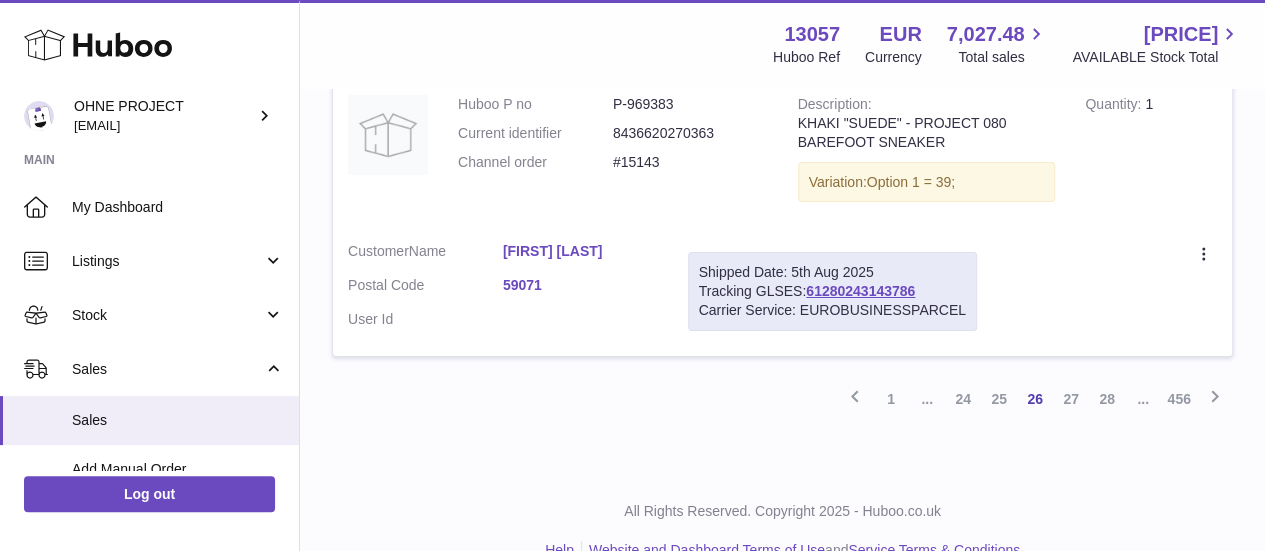 scroll, scrollTop: 3501, scrollLeft: 0, axis: vertical 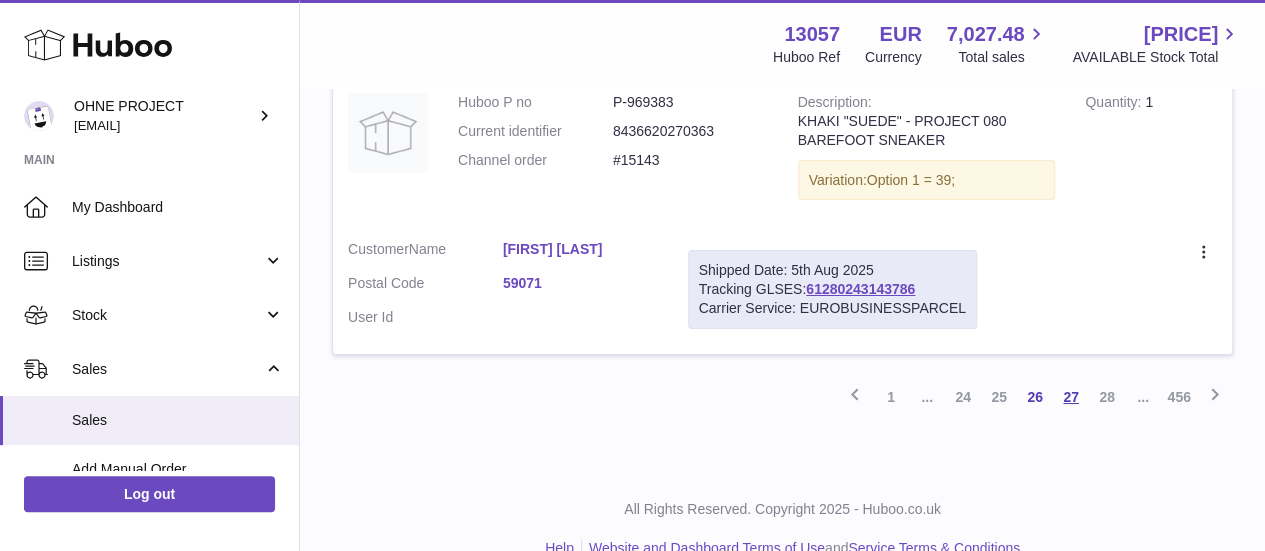 click on "27" at bounding box center (1071, 397) 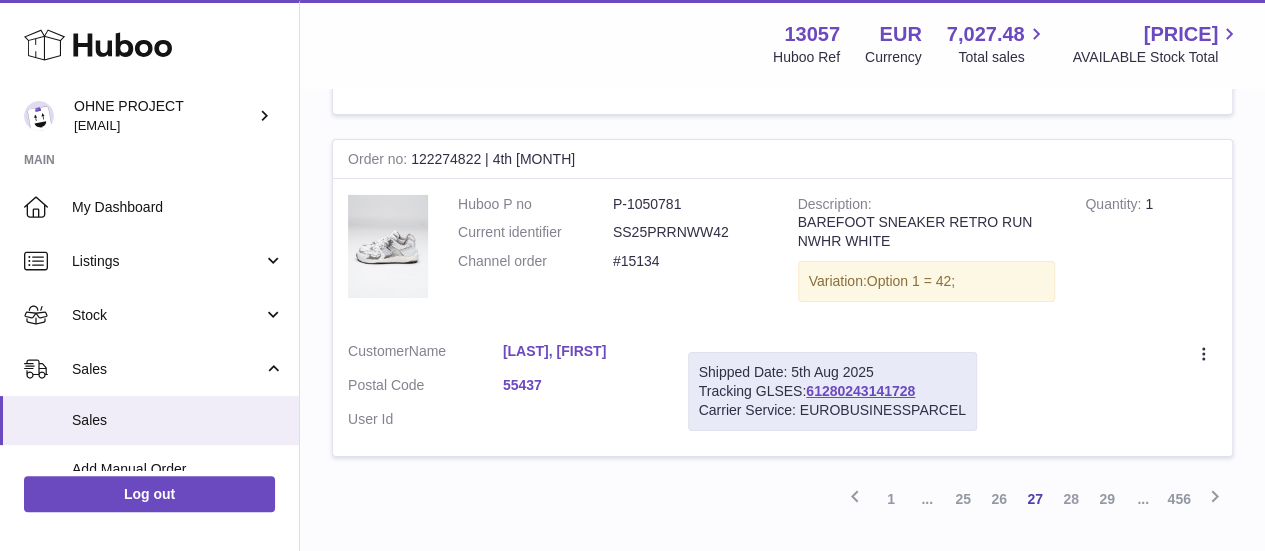 scroll, scrollTop: 3493, scrollLeft: 0, axis: vertical 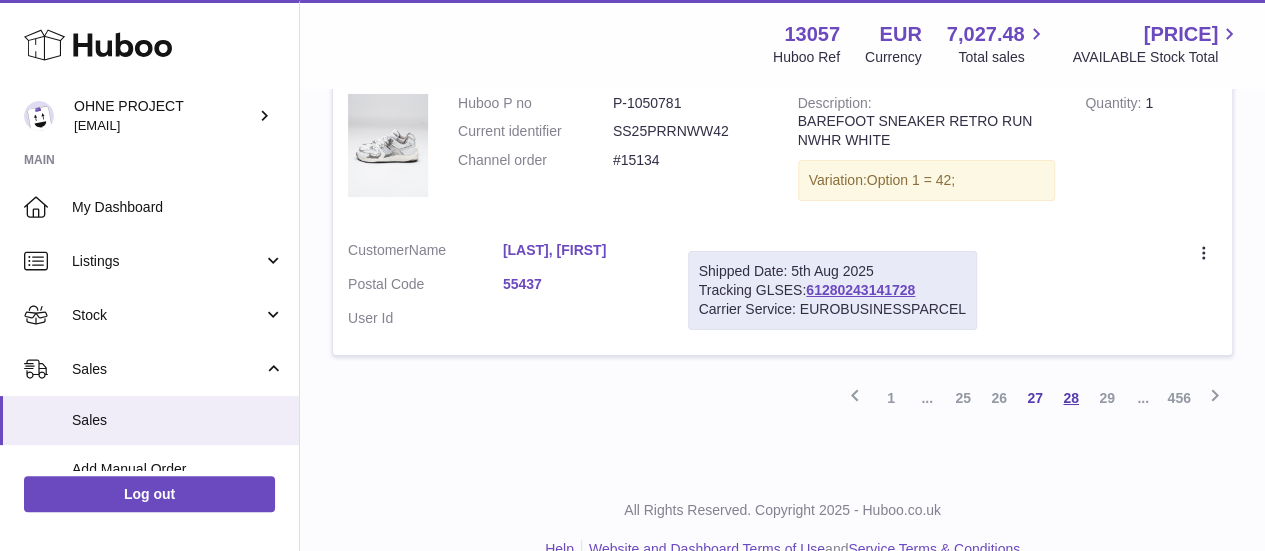 click on "28" at bounding box center [1071, 398] 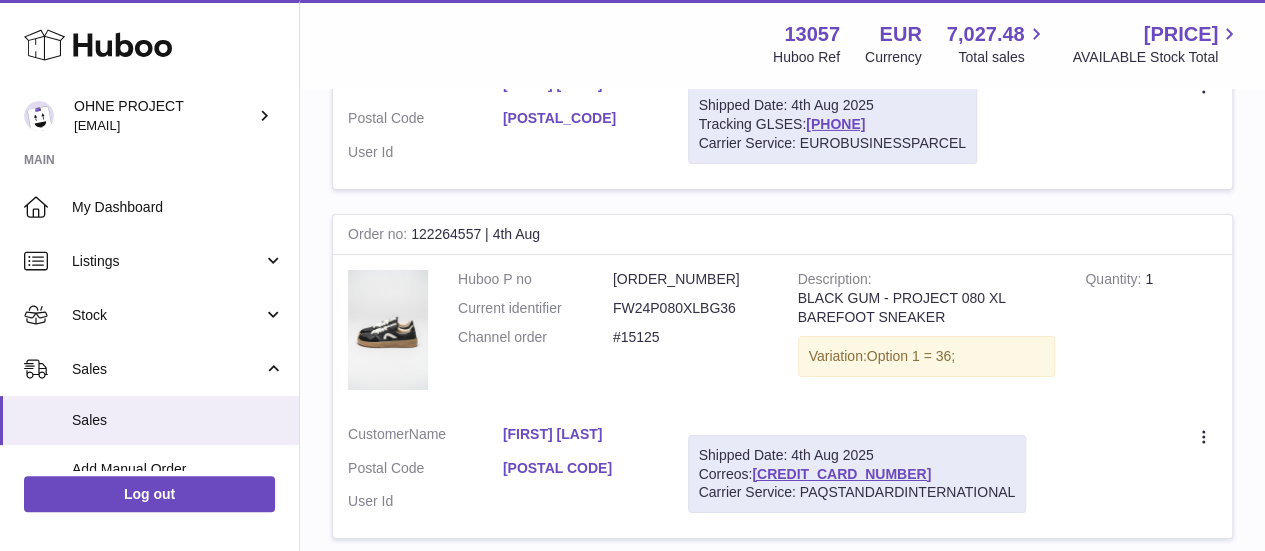 scroll, scrollTop: 3482, scrollLeft: 0, axis: vertical 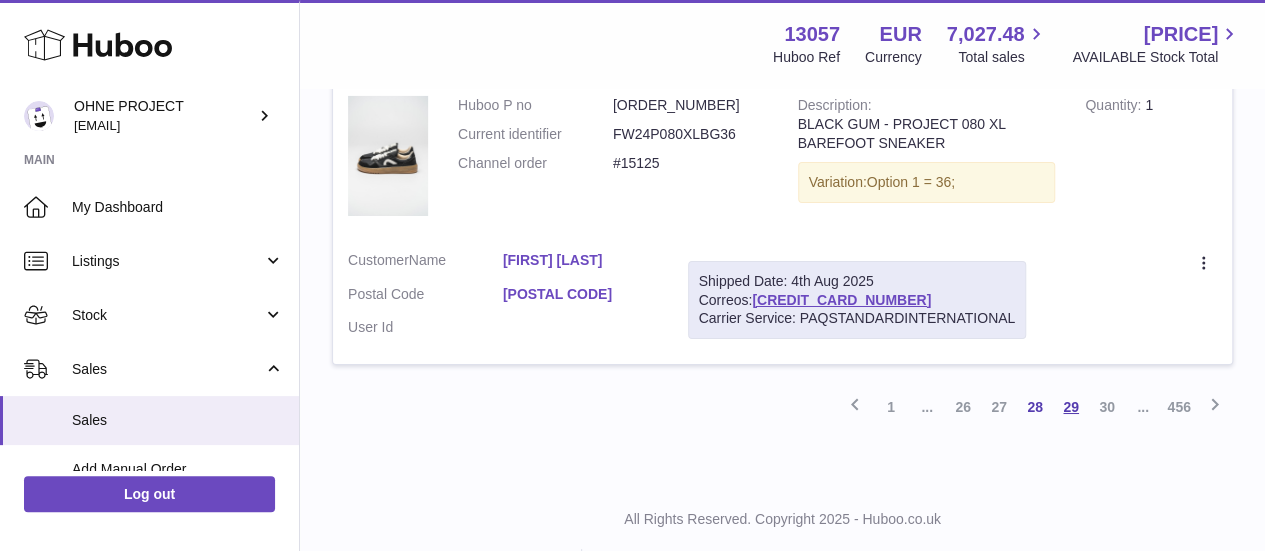 click on "29" at bounding box center (1071, 407) 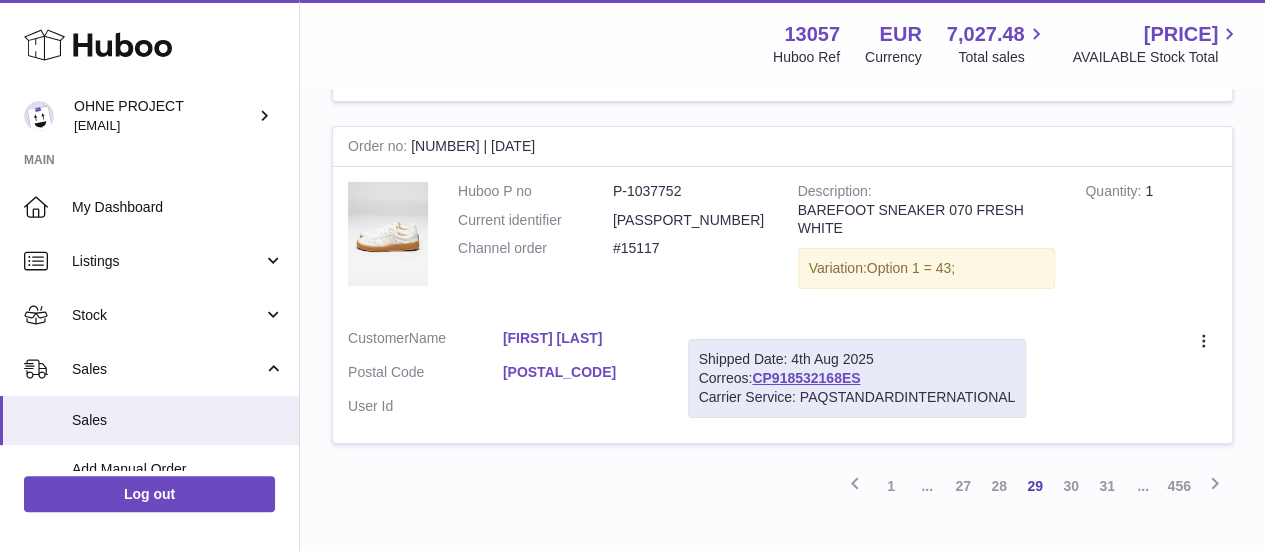 scroll, scrollTop: 3528, scrollLeft: 0, axis: vertical 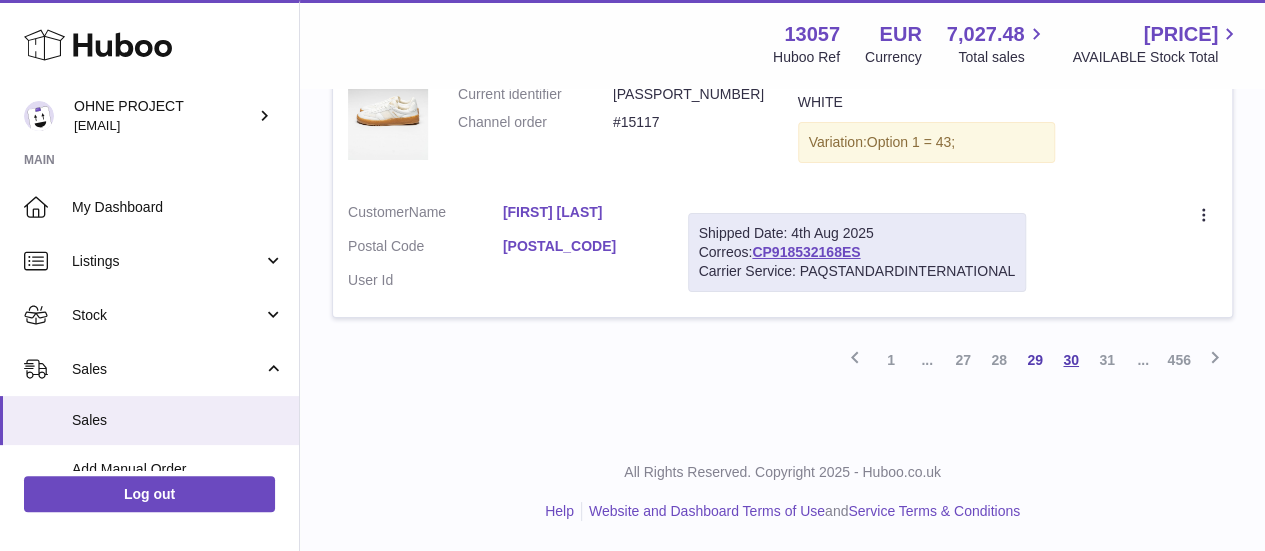 click on "30" at bounding box center (1071, 360) 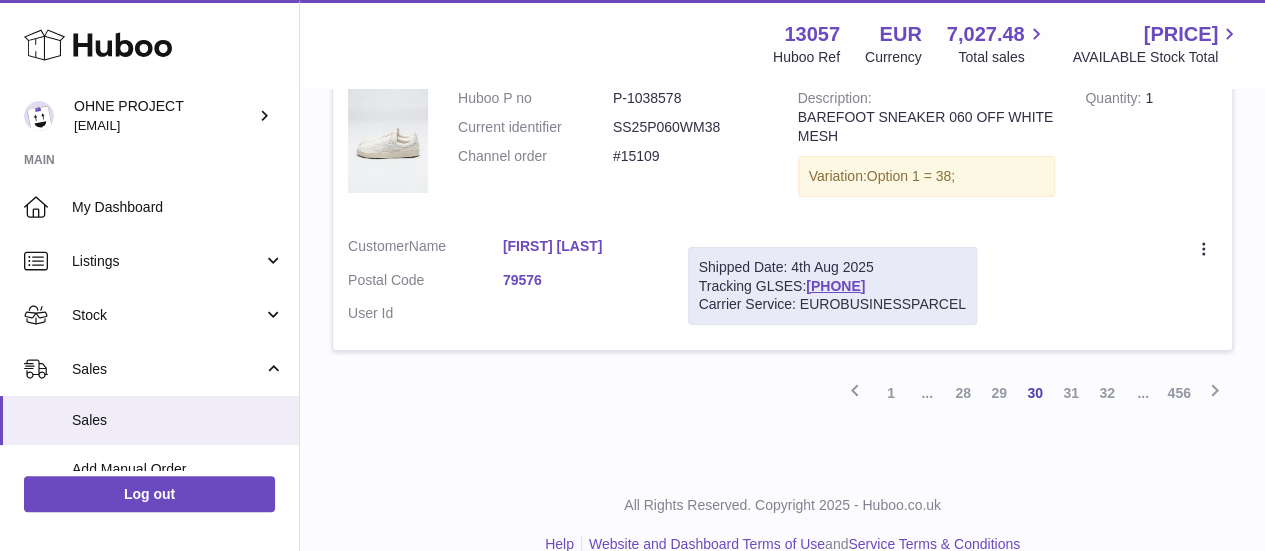scroll, scrollTop: 3501, scrollLeft: 0, axis: vertical 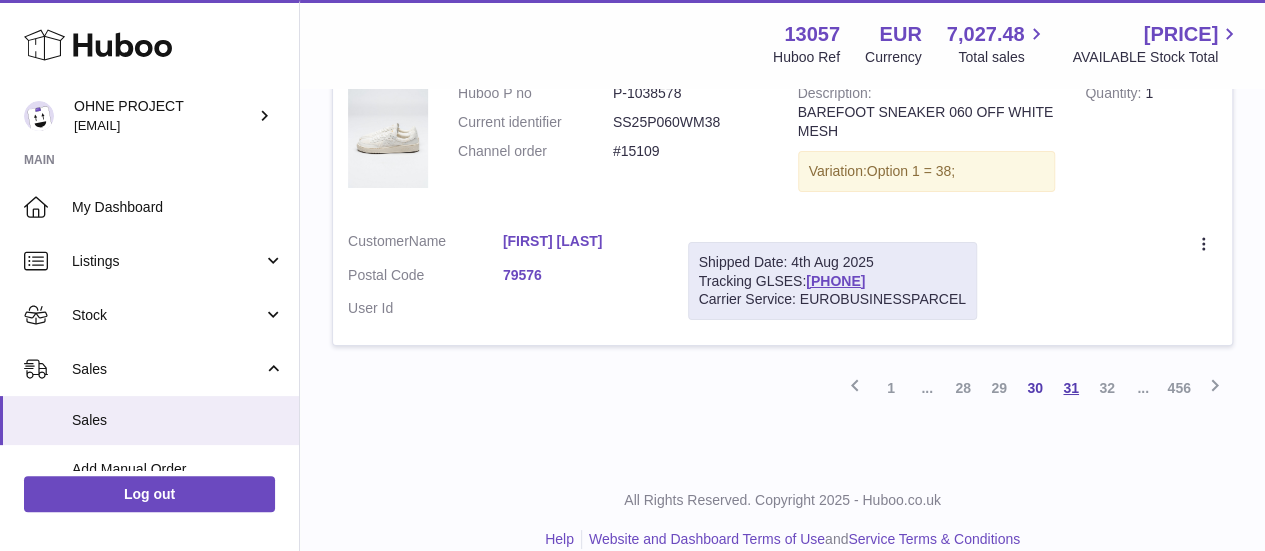 click on "31" at bounding box center (1071, 388) 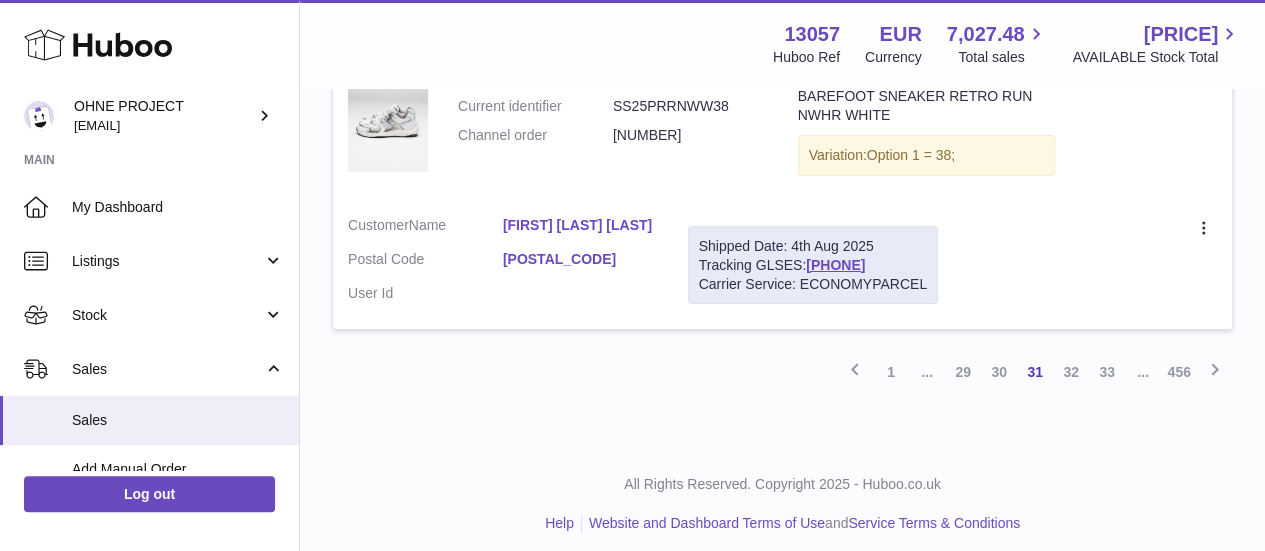 scroll, scrollTop: 3531, scrollLeft: 0, axis: vertical 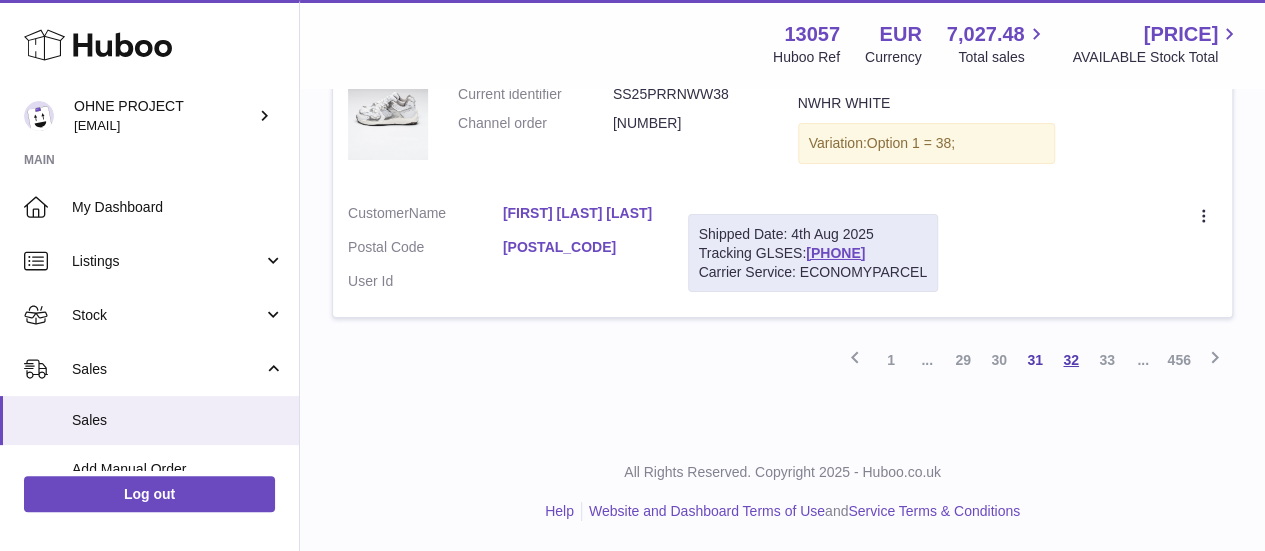 click on "32" at bounding box center (1071, 360) 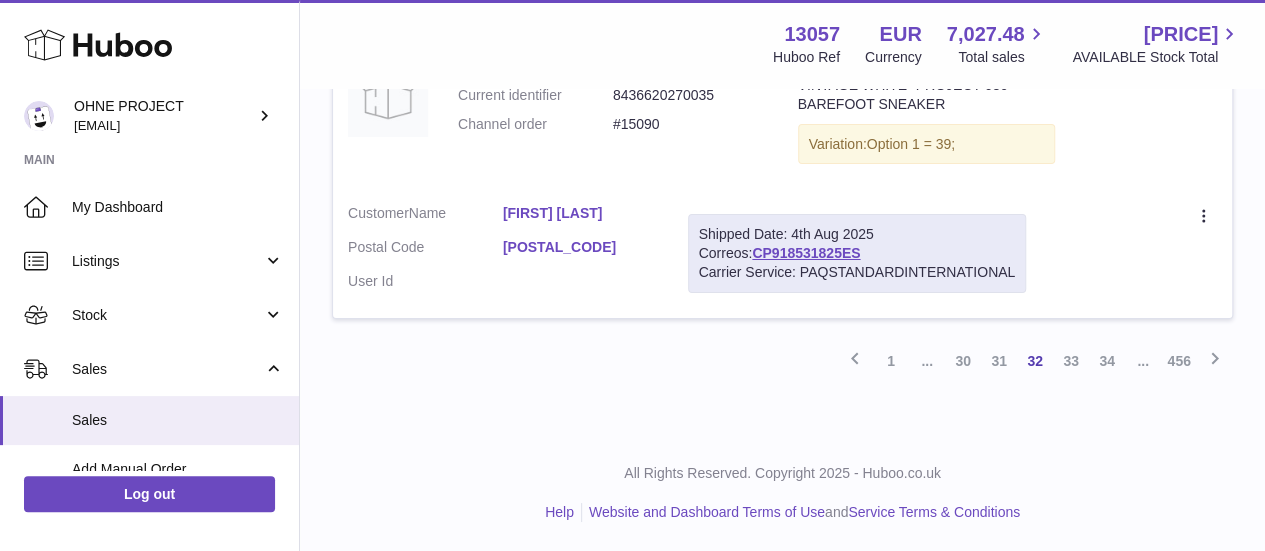scroll, scrollTop: 3554, scrollLeft: 0, axis: vertical 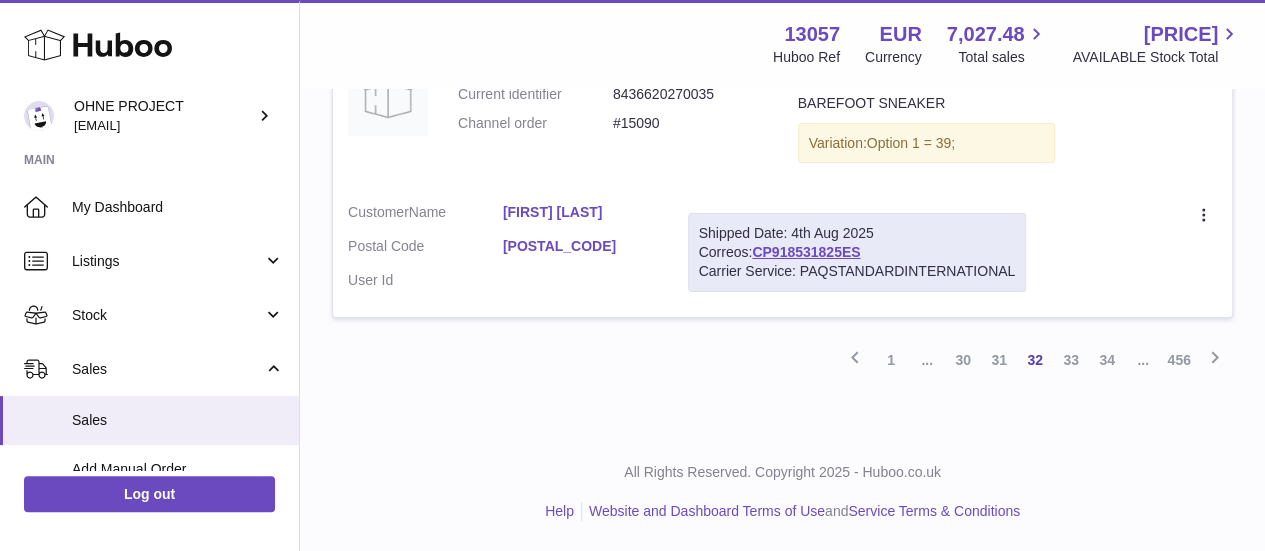 click on "My Huboo - Sales report Shipped
Current Sales with Huboo
Sales Shipped From Huboo
Sales Not With Huboo
Last 3 months sales shipped from Huboo     This page is updated every 15 minutes       Search
Show
** ** **
entries
Order No       Huboo P no       Description       Quantity Sold
Customer
Tracking
Order no
122217332 | 3rd Aug
Huboo P no   P-1050777   Current identifier   SS25PRRNWW38
Channel order
#15099     Description
BAREFOOT SNEAKER RETRO RUN NWHR WHITE
Variation:
Option 1 = 38;
Quantity
1
Customer  Name   Helena Prieto   Postal Code   25700   User Id" at bounding box center [782, -1508] 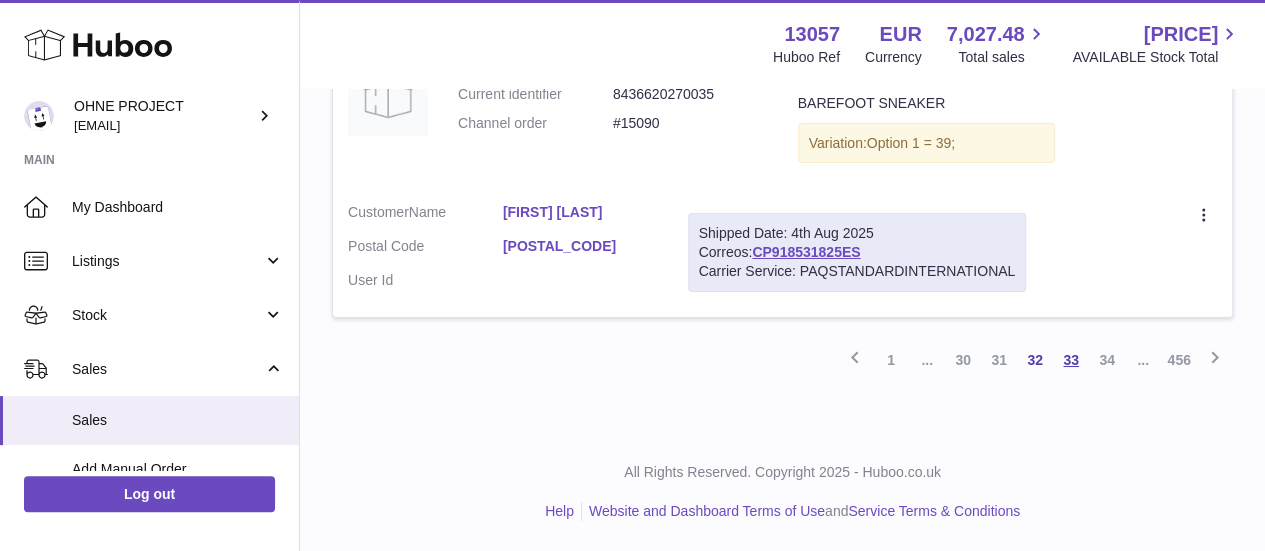 click on "33" at bounding box center (1071, 360) 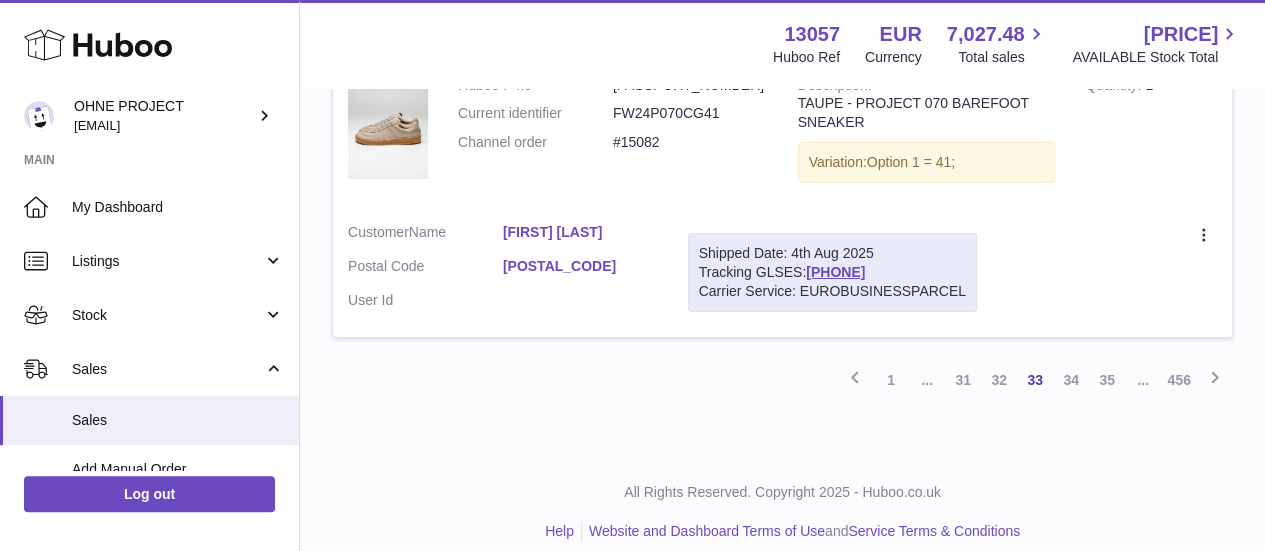 scroll, scrollTop: 3494, scrollLeft: 0, axis: vertical 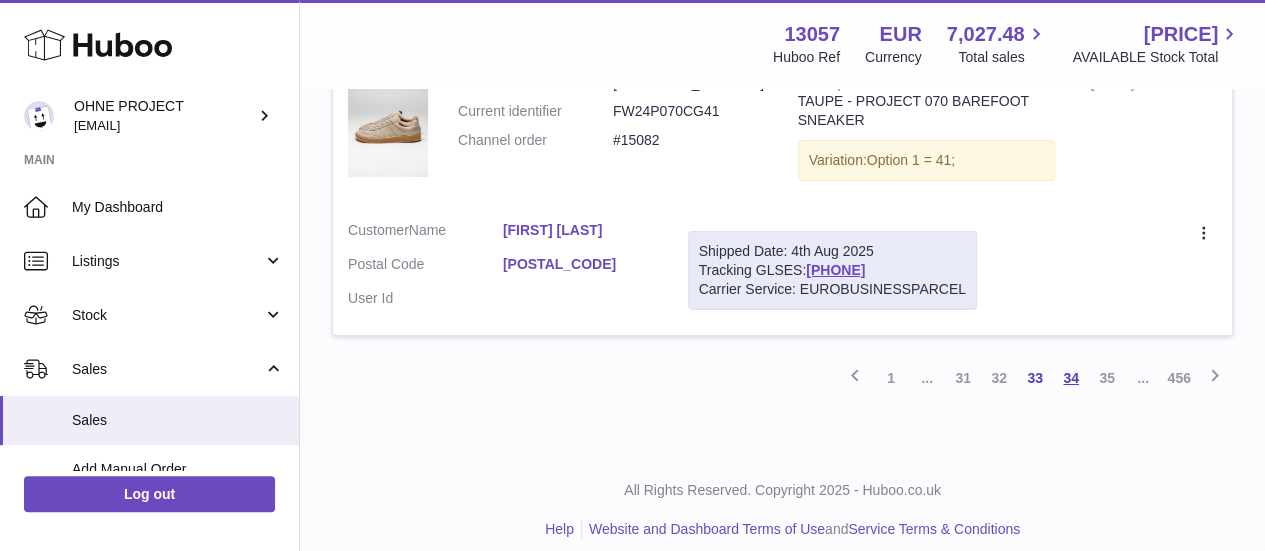 click on "34" at bounding box center [1071, 378] 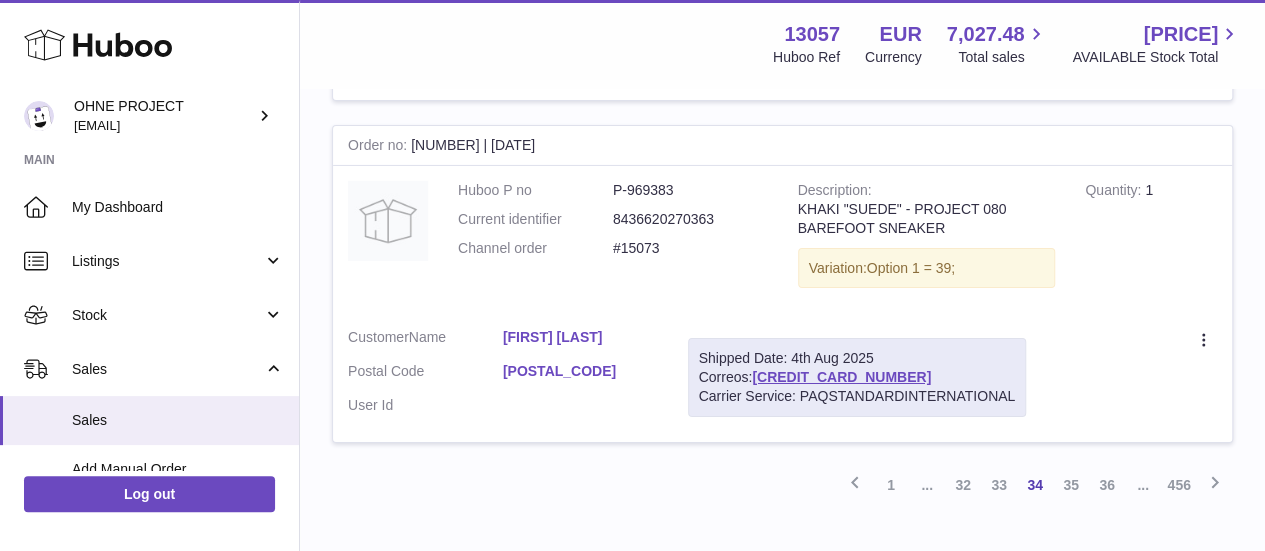 scroll, scrollTop: 3512, scrollLeft: 0, axis: vertical 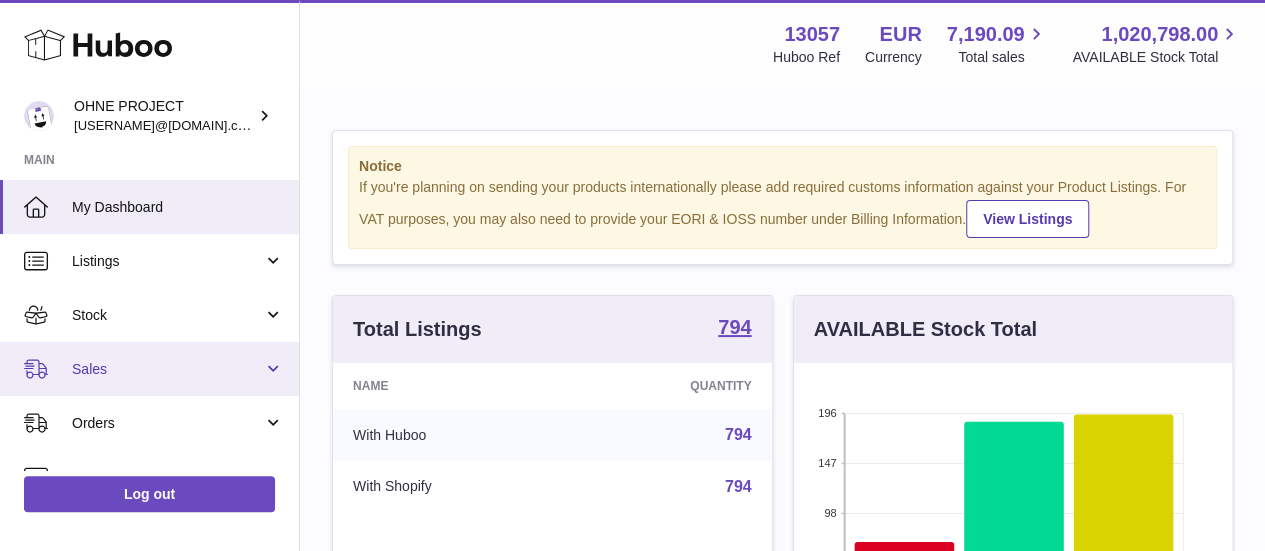click on "Sales" at bounding box center [149, 369] 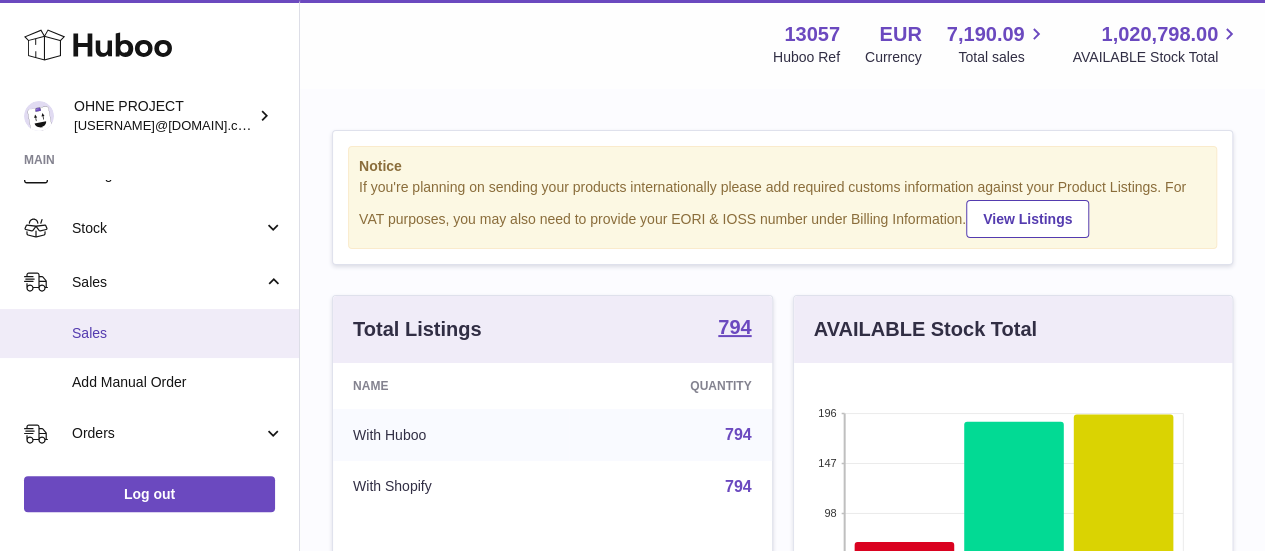 scroll, scrollTop: 88, scrollLeft: 0, axis: vertical 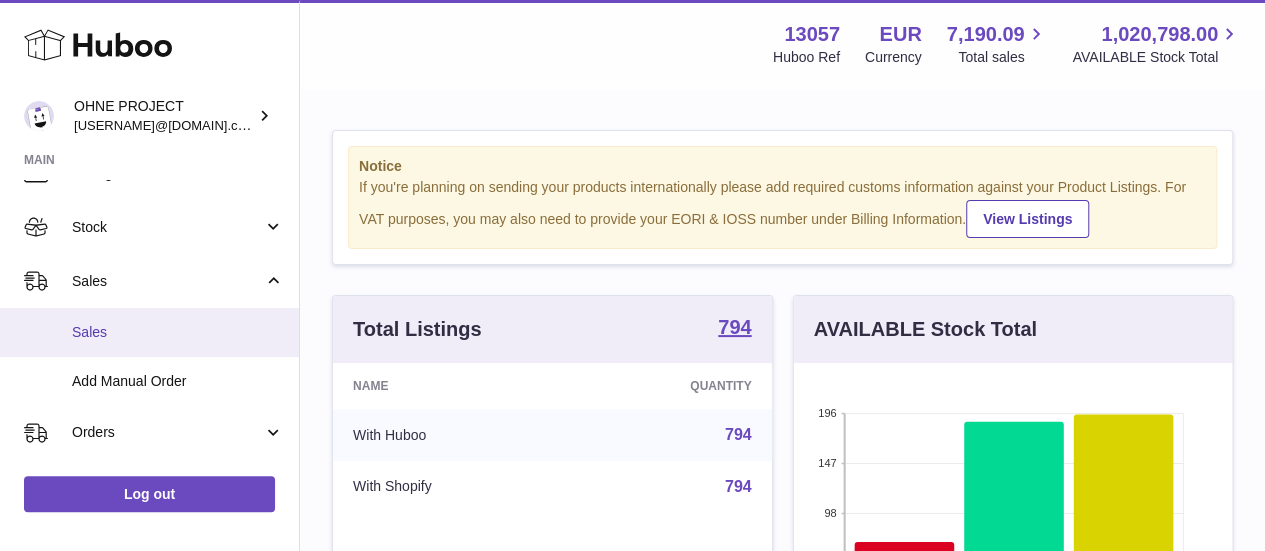 click on "Sales" at bounding box center (178, 332) 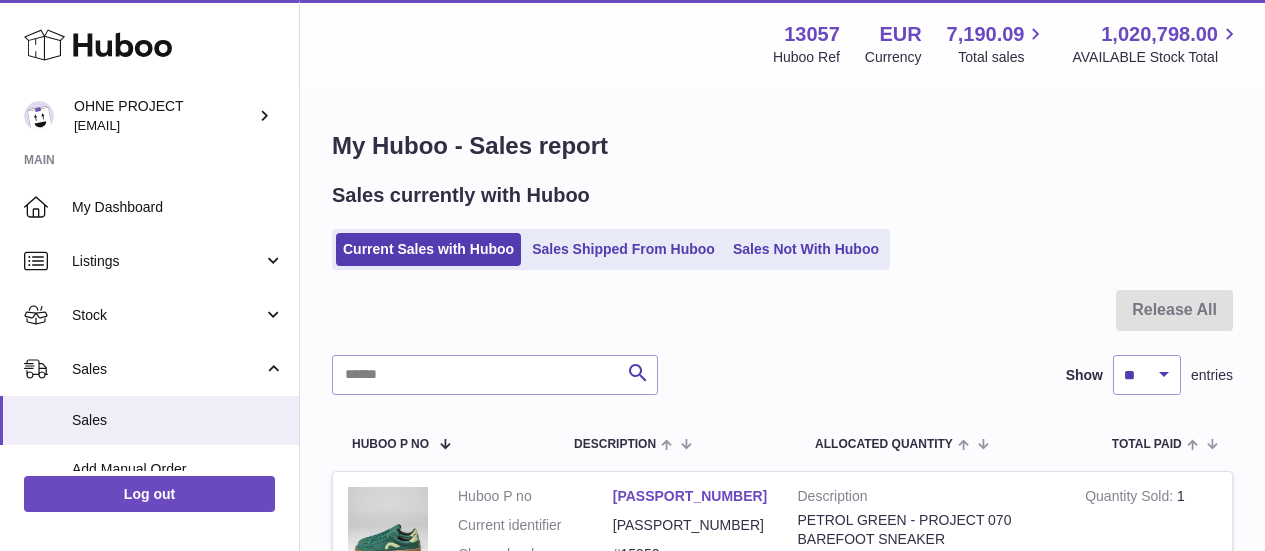 scroll, scrollTop: 0, scrollLeft: 0, axis: both 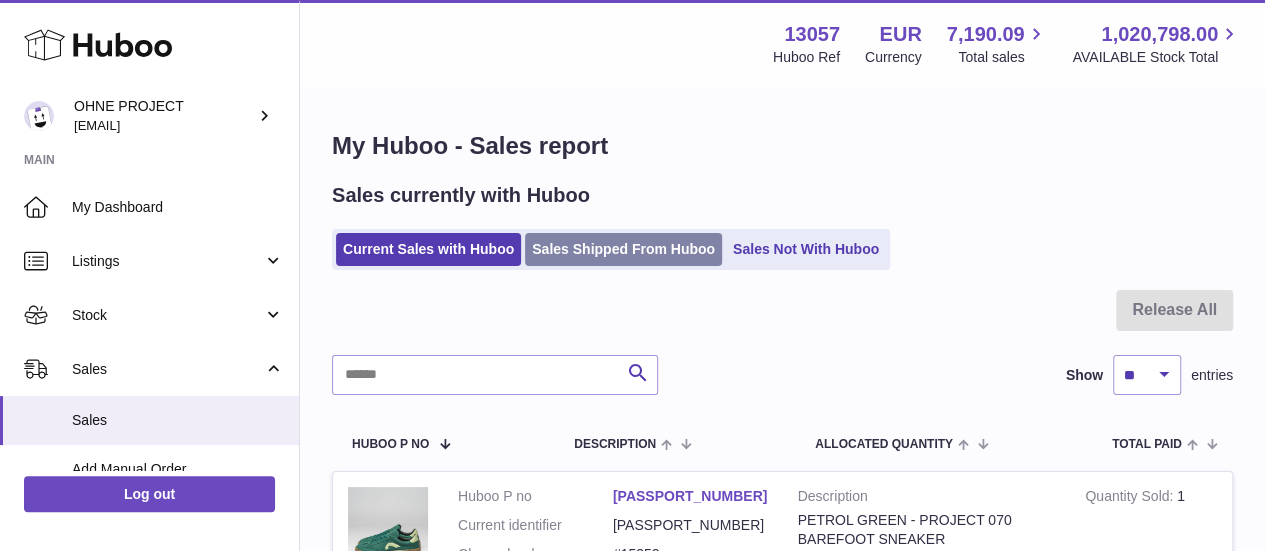click on "Sales Shipped From Huboo" at bounding box center (623, 249) 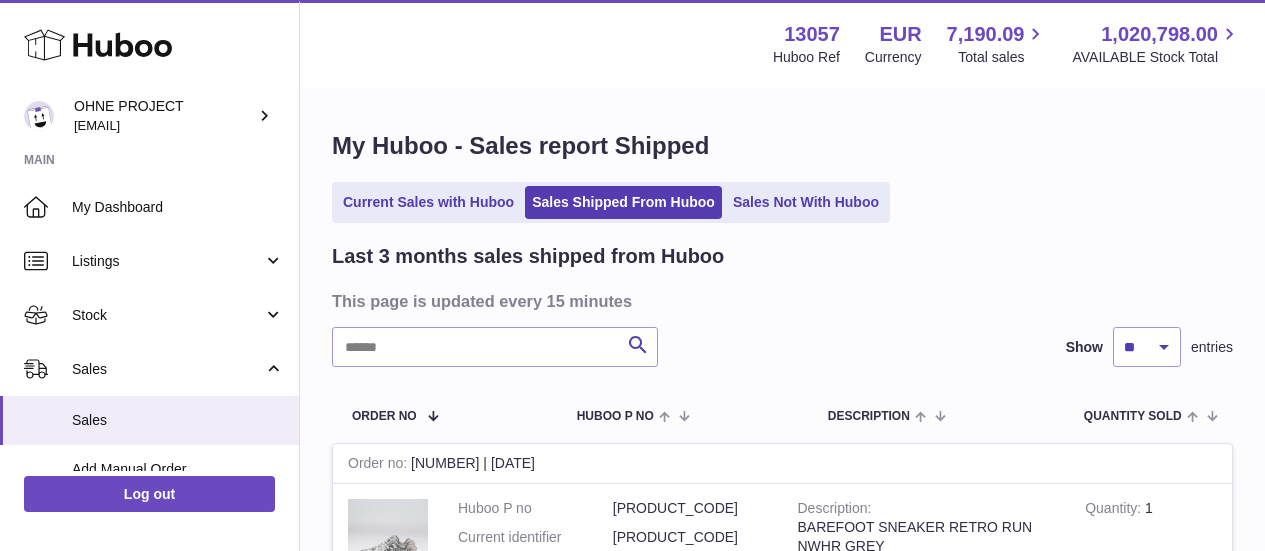 scroll, scrollTop: 0, scrollLeft: 0, axis: both 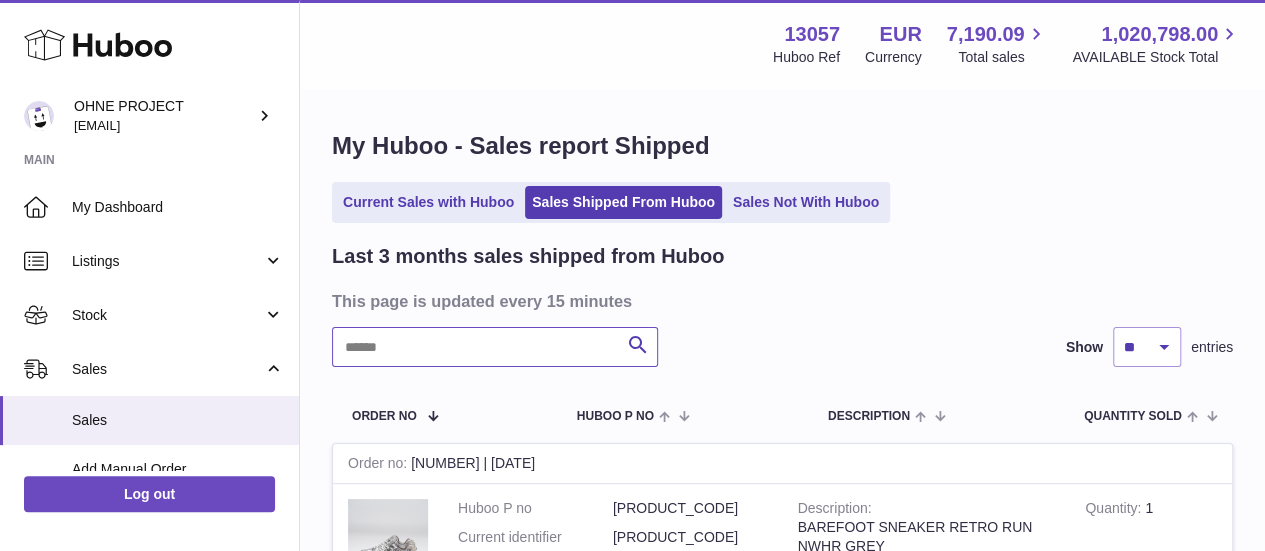 click at bounding box center (495, 347) 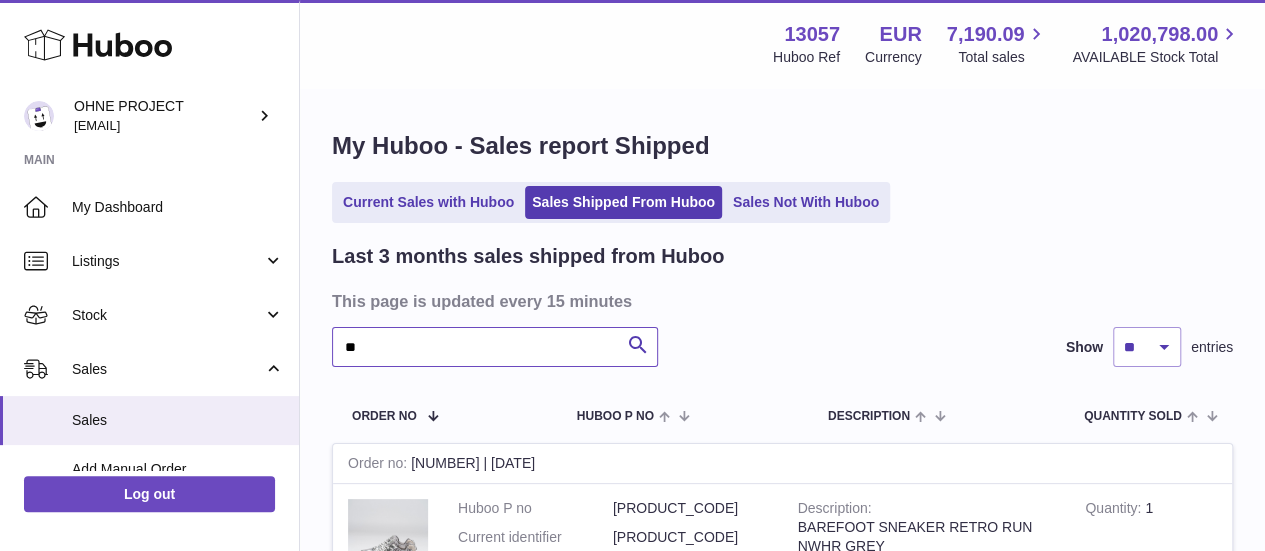 type on "**" 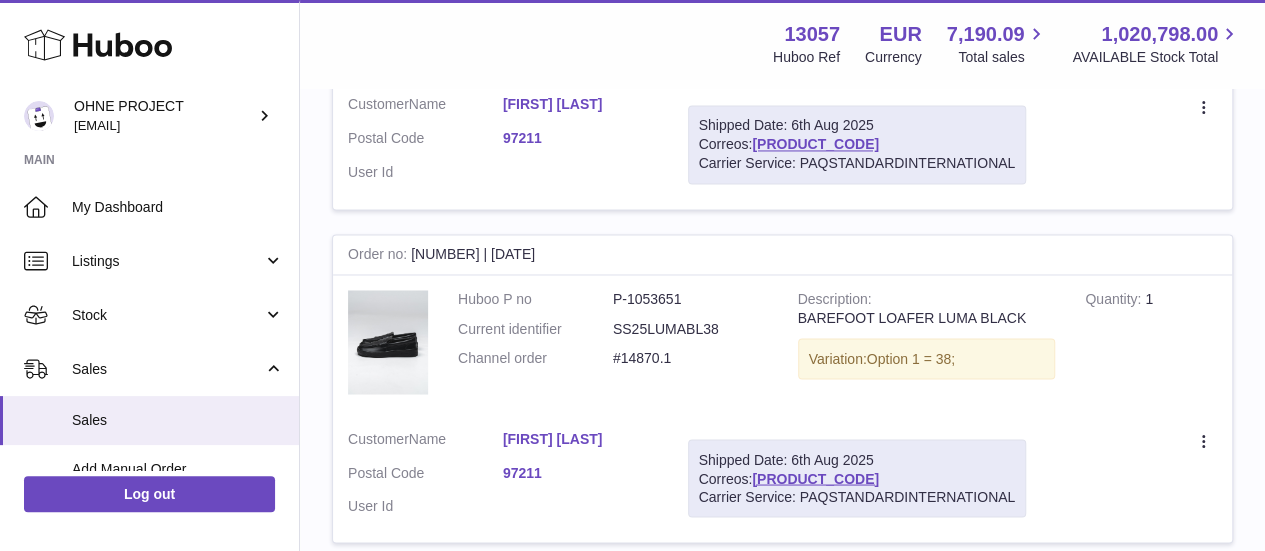 scroll, scrollTop: 1613, scrollLeft: 0, axis: vertical 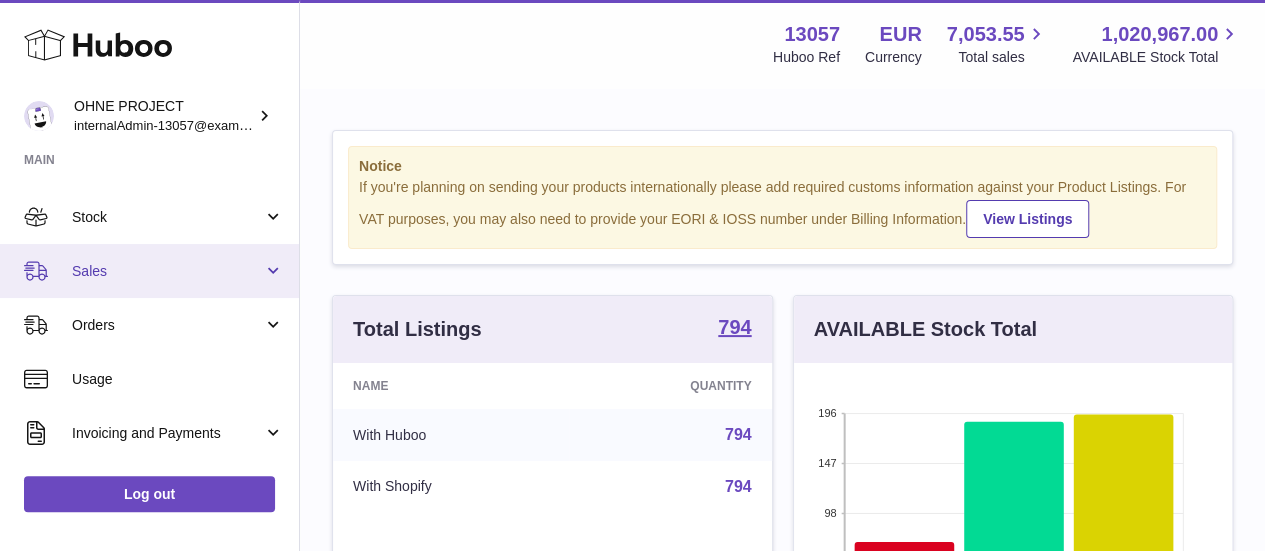 click on "Sales" at bounding box center (167, 271) 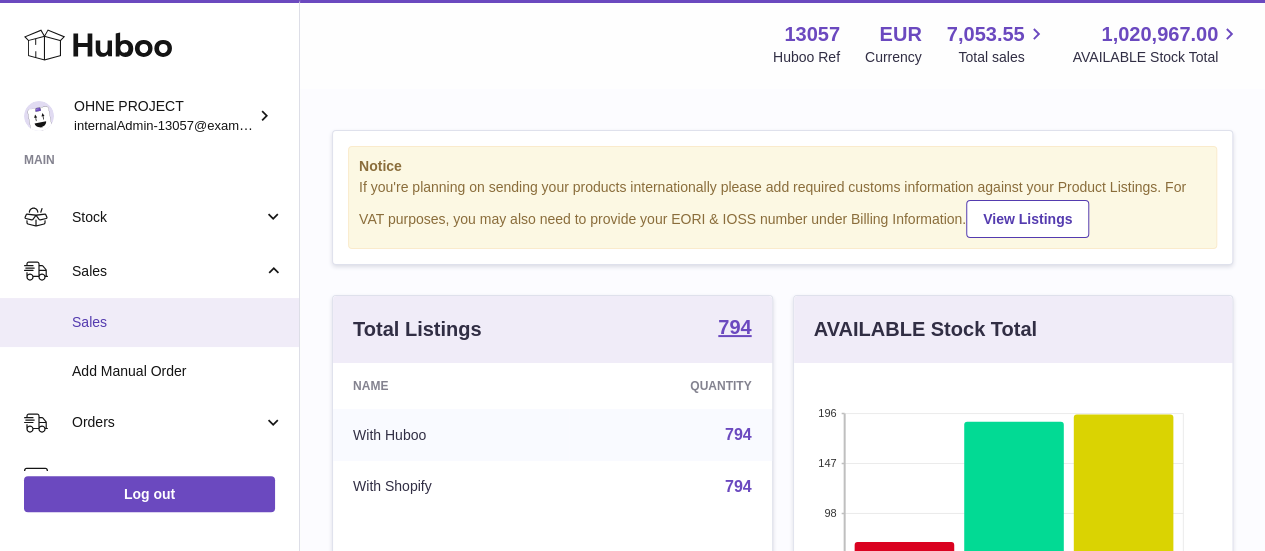 click on "Sales" at bounding box center [178, 322] 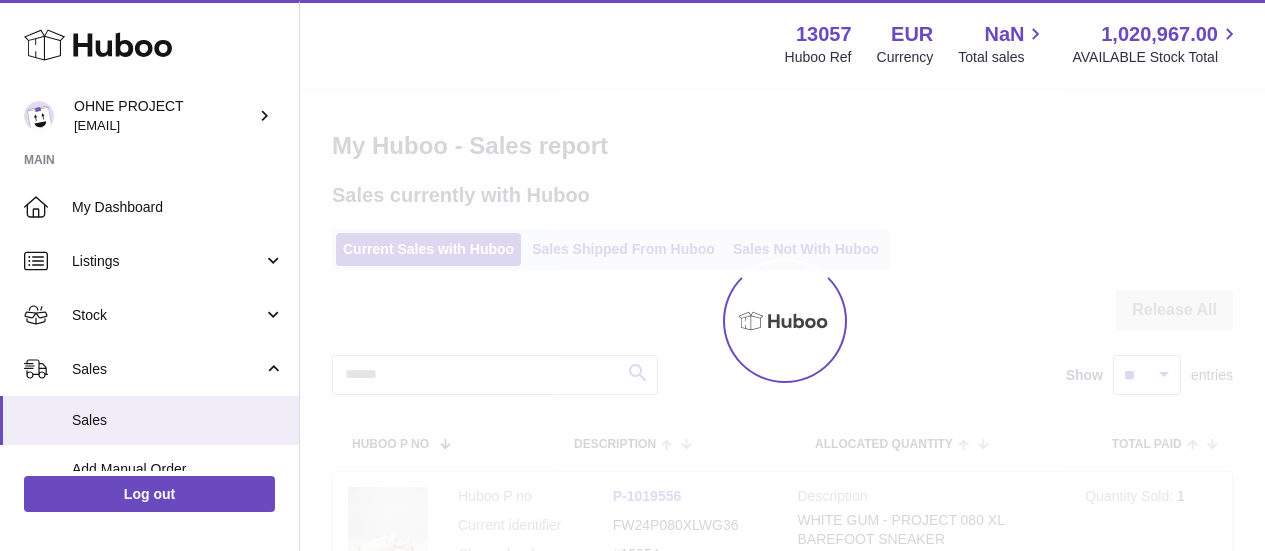 scroll, scrollTop: 0, scrollLeft: 0, axis: both 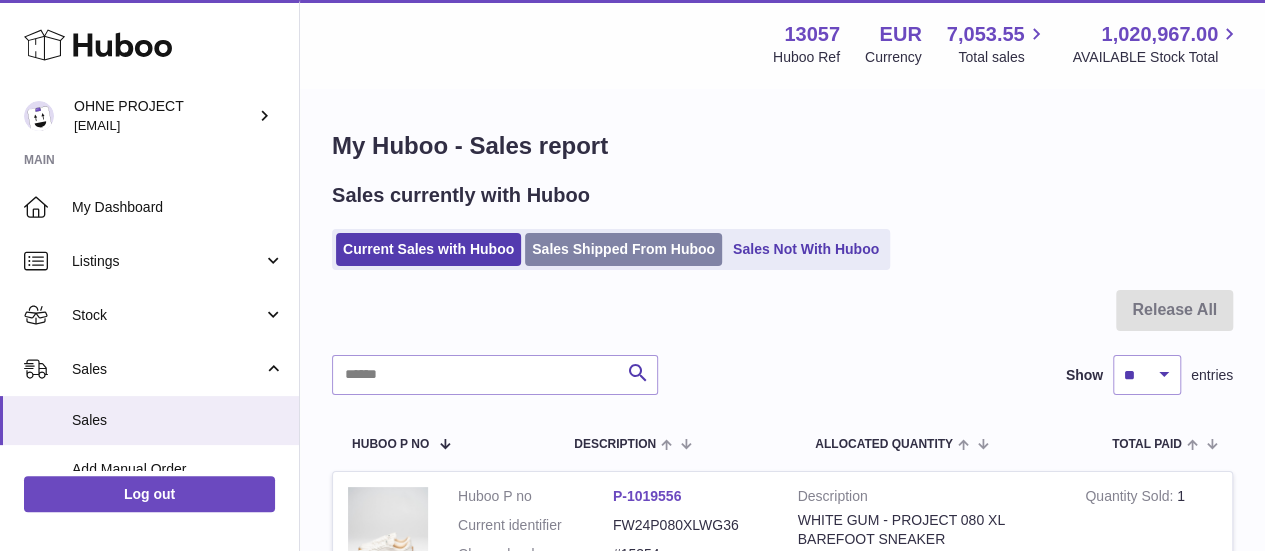 click on "Sales Shipped From Huboo" at bounding box center [623, 249] 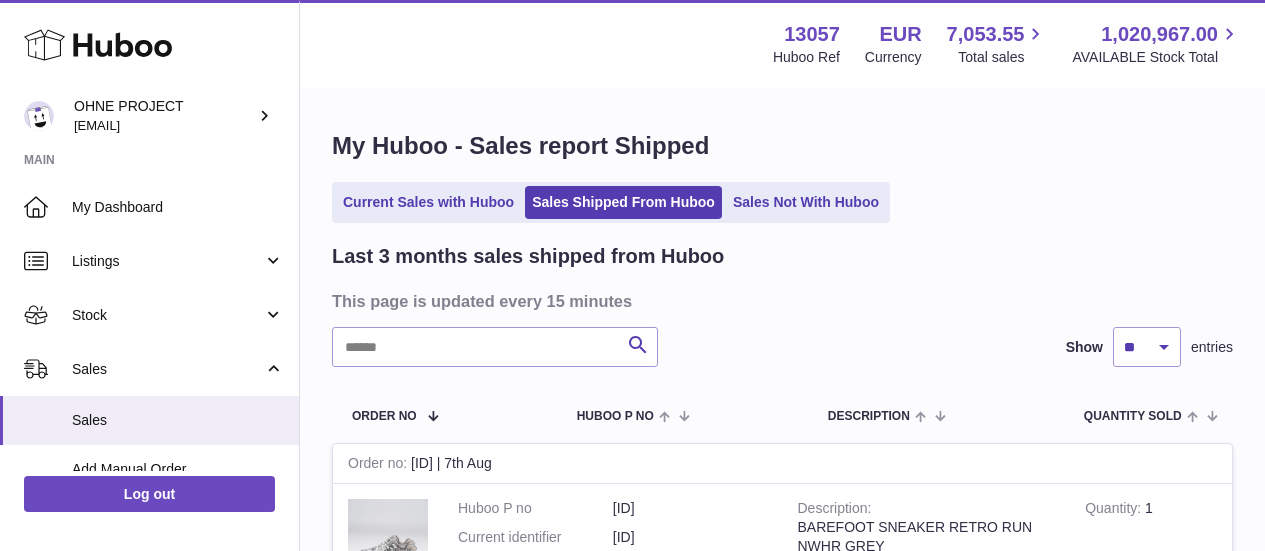 scroll, scrollTop: 0, scrollLeft: 0, axis: both 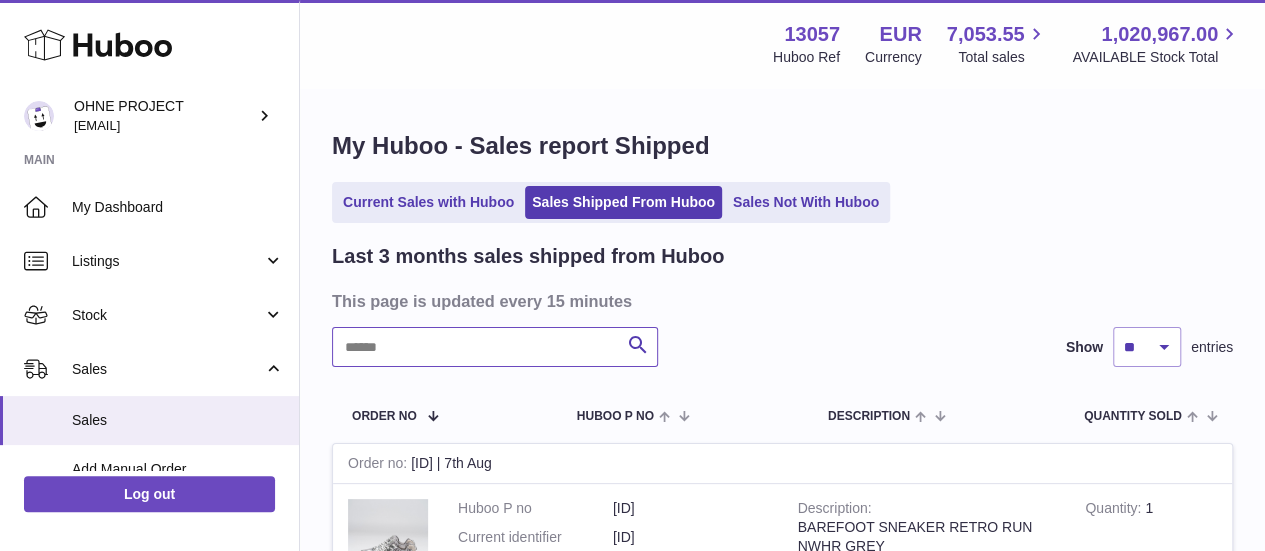 paste on "*****" 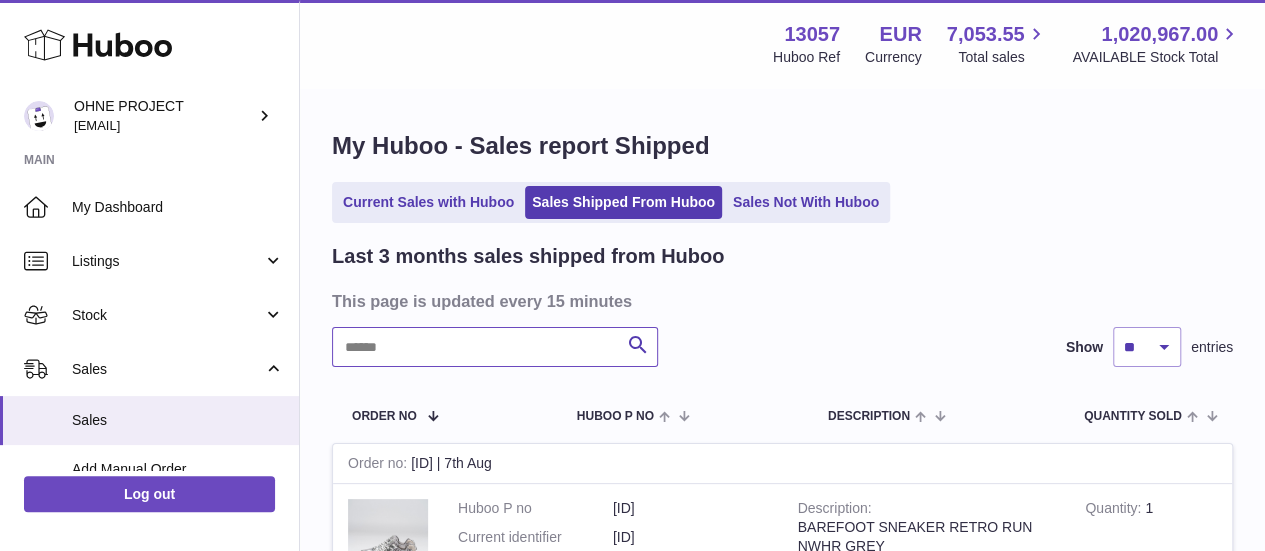 click at bounding box center [495, 347] 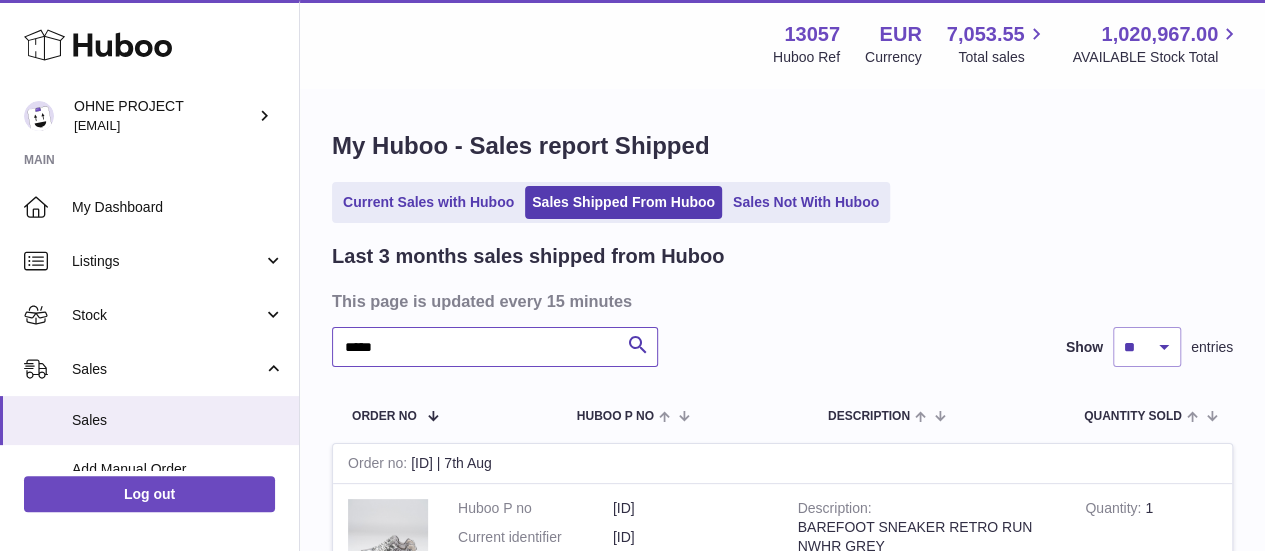 type on "*****" 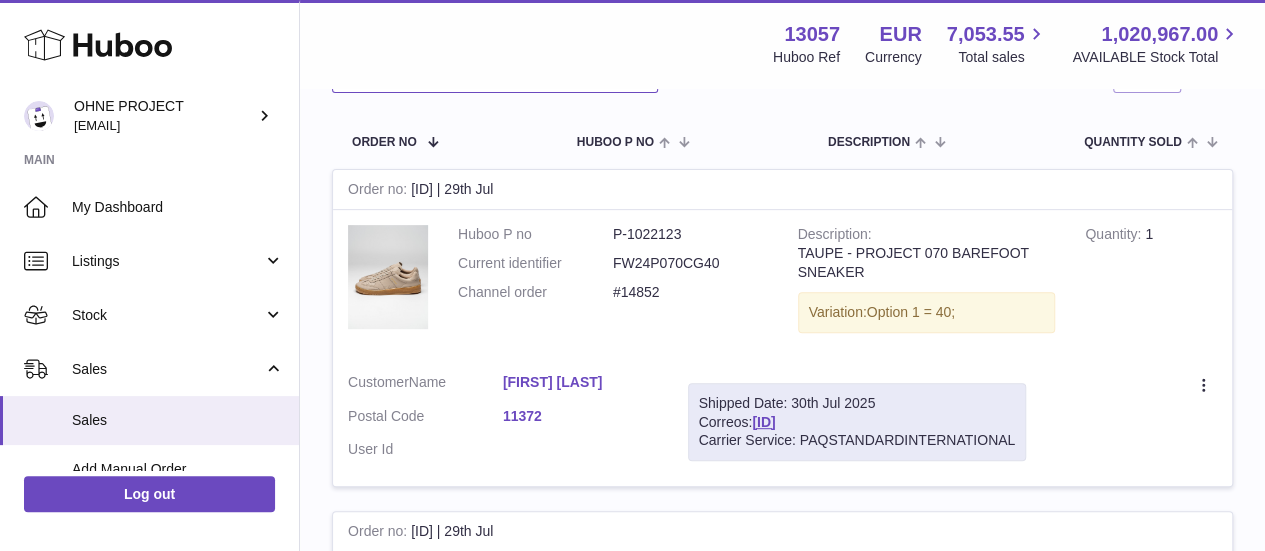 scroll, scrollTop: 272, scrollLeft: 0, axis: vertical 